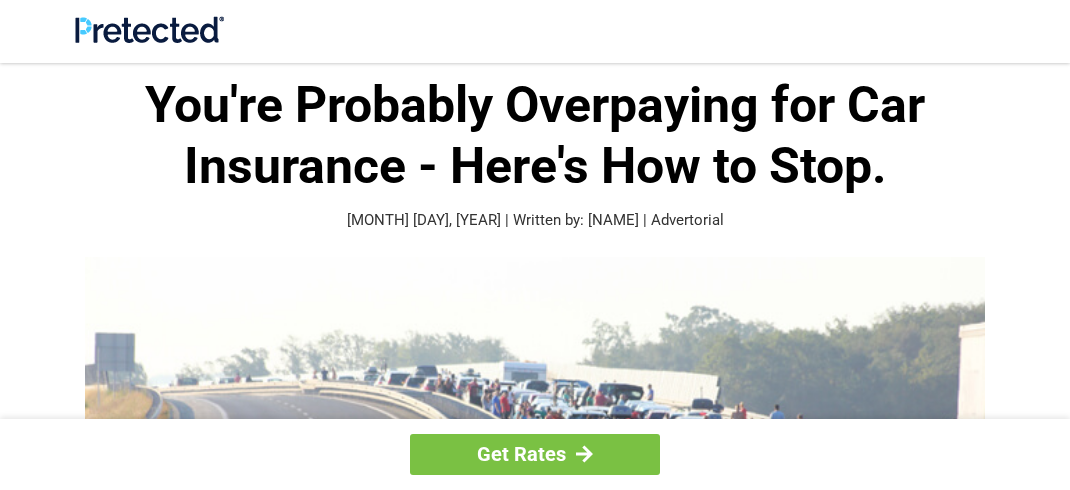 scroll, scrollTop: 0, scrollLeft: 0, axis: both 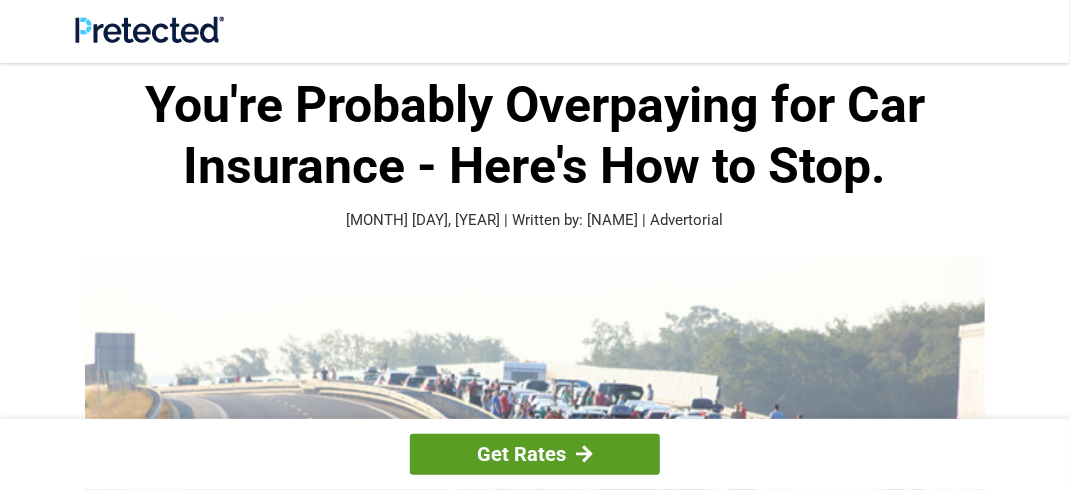 click on "Get Rates" at bounding box center [535, 454] 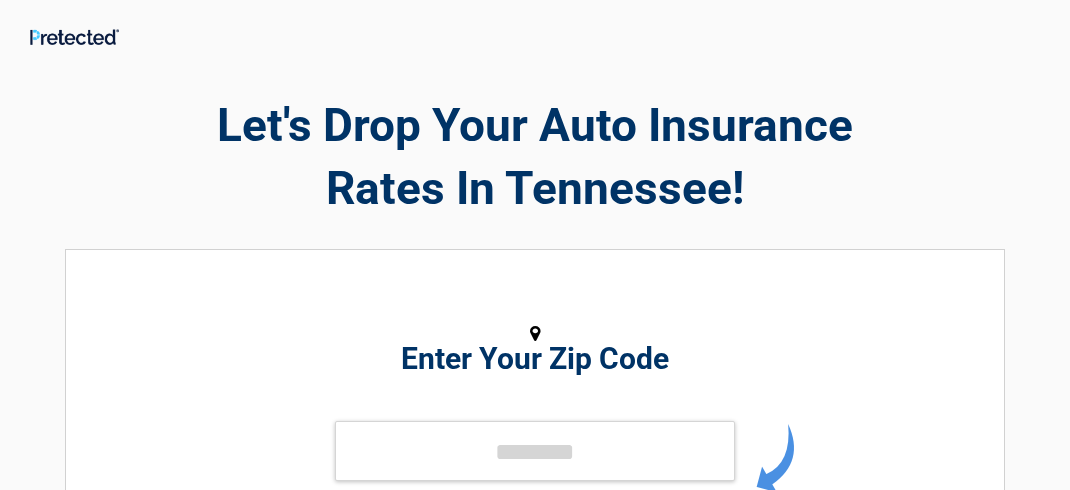scroll, scrollTop: 0, scrollLeft: 0, axis: both 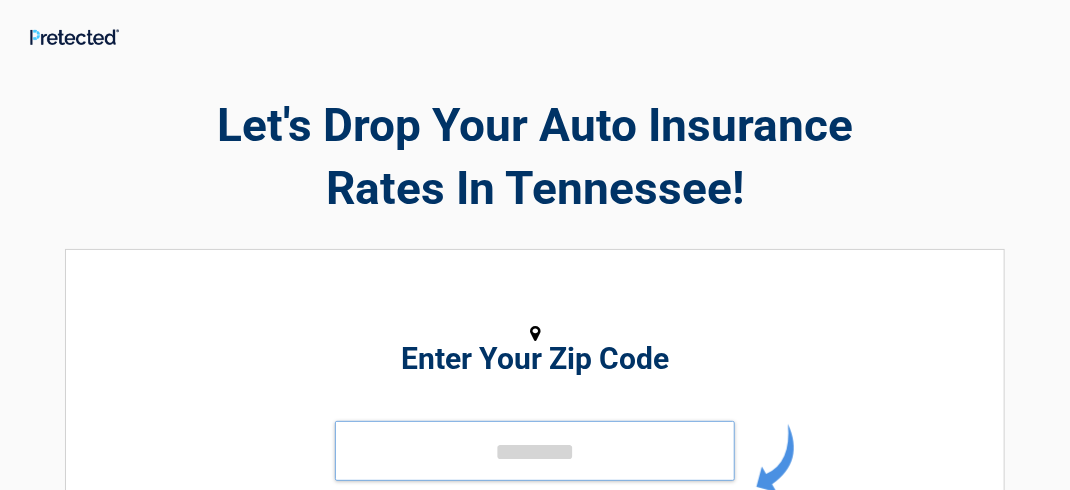drag, startPoint x: 0, startPoint y: 0, endPoint x: 523, endPoint y: 456, distance: 693.8768 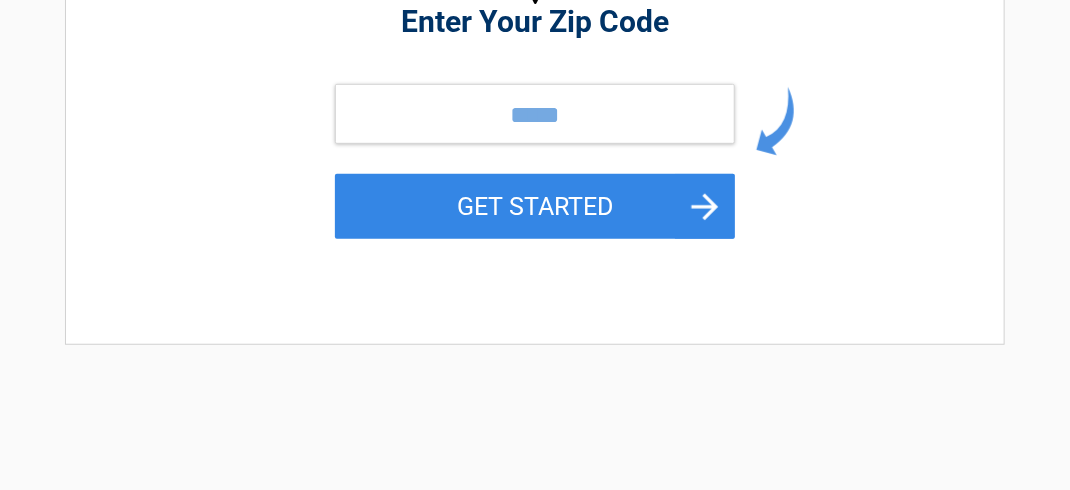 scroll, scrollTop: 361, scrollLeft: 0, axis: vertical 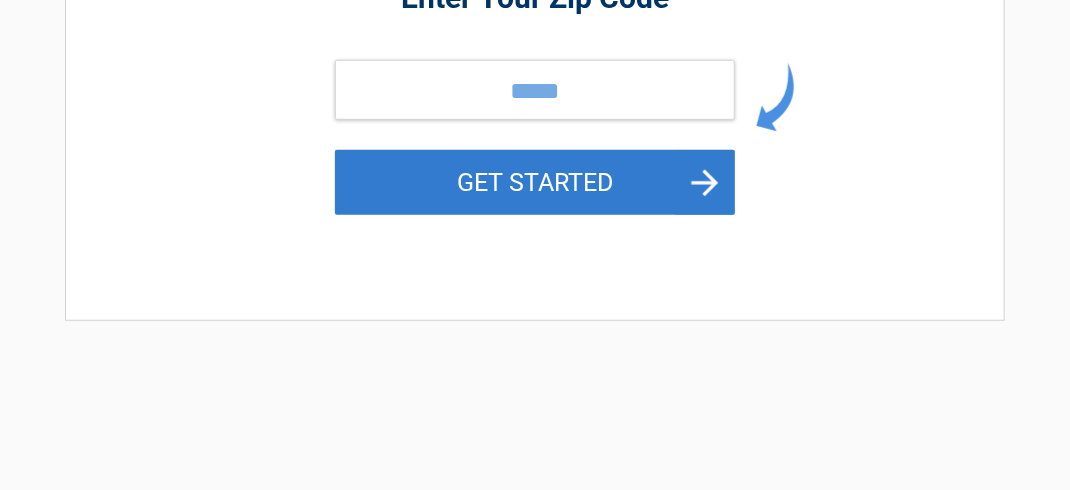 click on "GET STARTED" at bounding box center (535, 182) 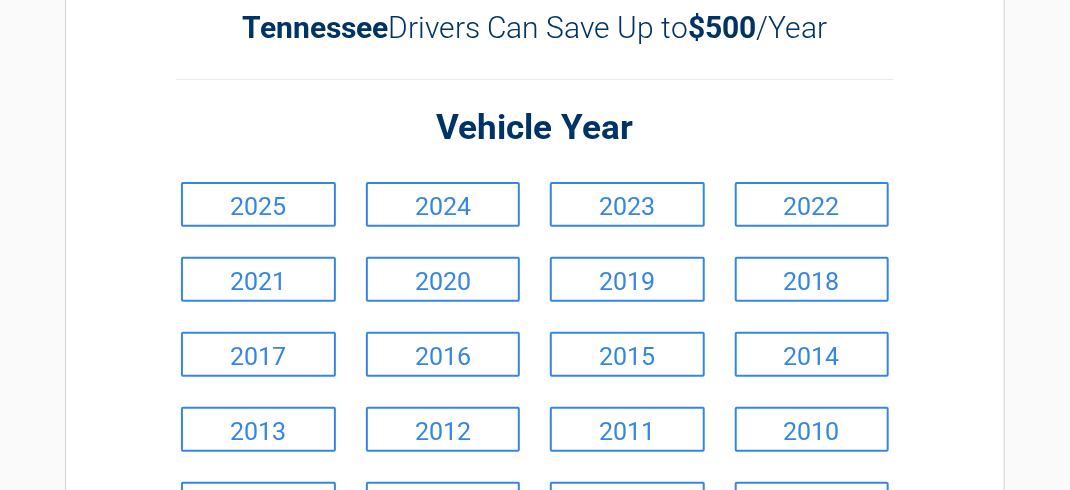 scroll, scrollTop: 0, scrollLeft: 0, axis: both 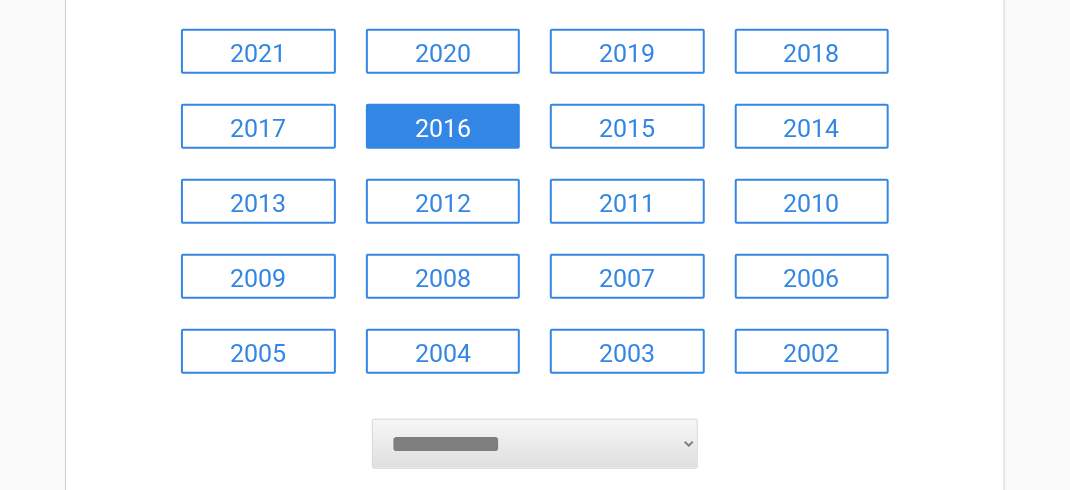 click on "2016" at bounding box center [443, 126] 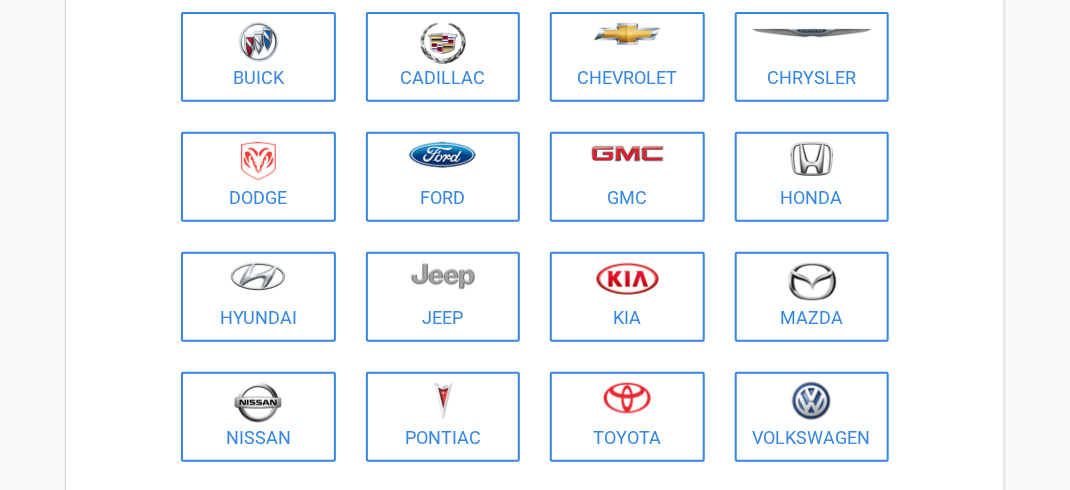 scroll, scrollTop: 0, scrollLeft: 0, axis: both 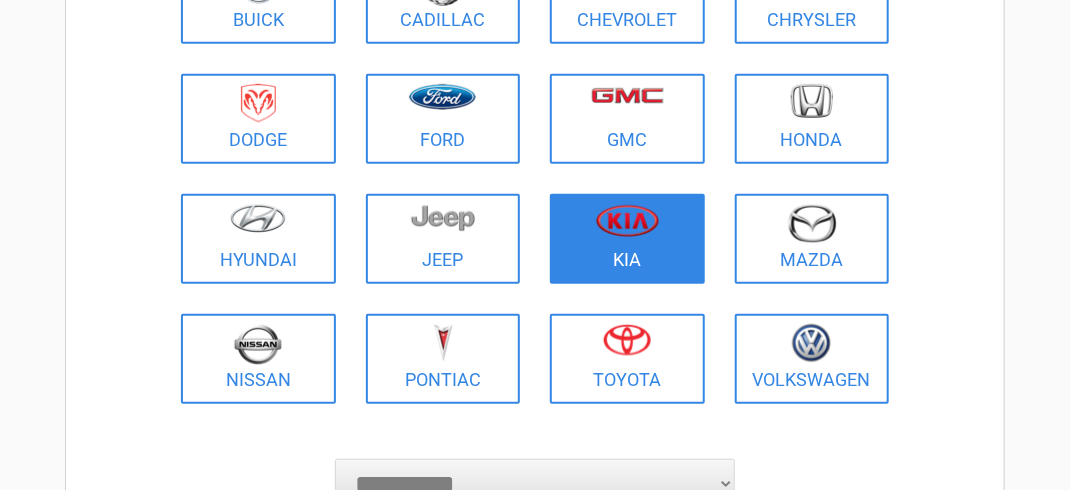 click at bounding box center (627, 226) 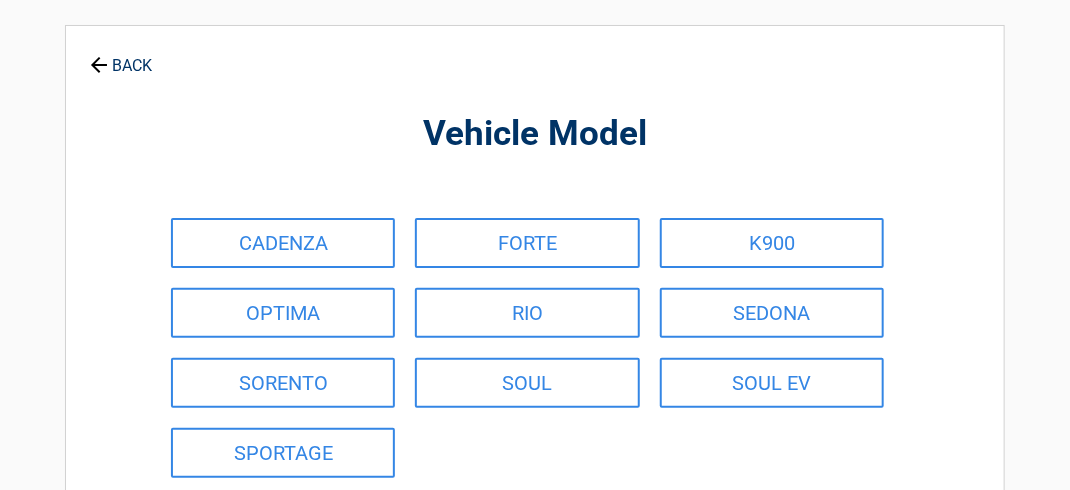 scroll, scrollTop: 0, scrollLeft: 0, axis: both 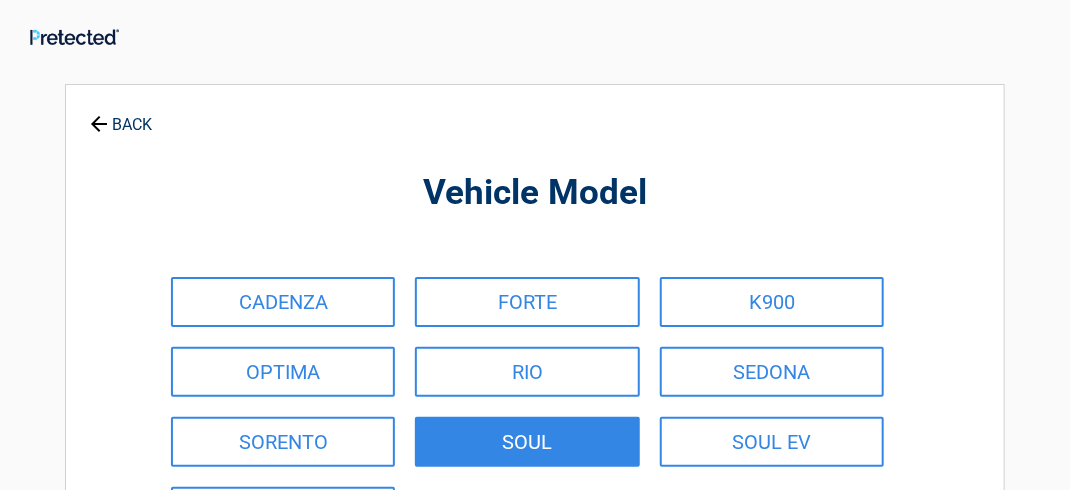 click on "SOUL" at bounding box center [527, 442] 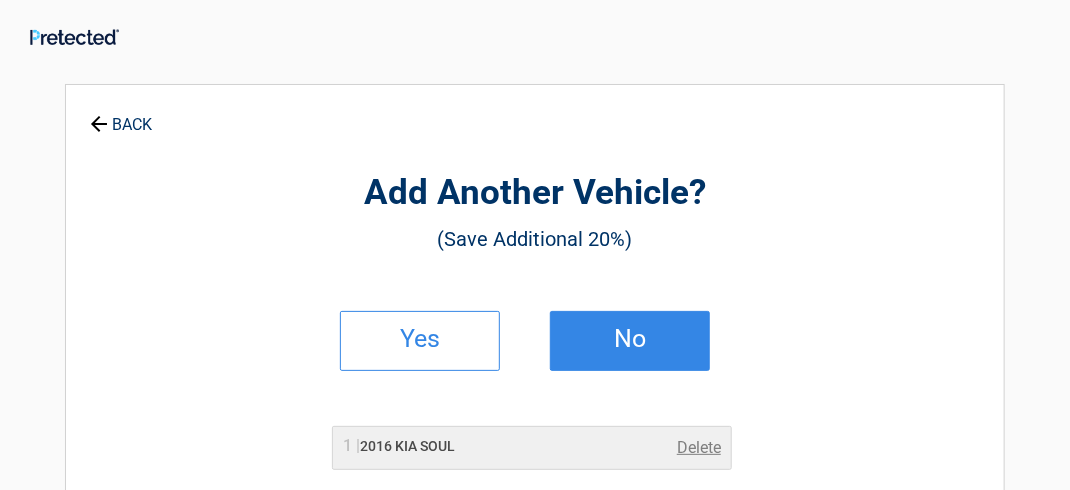 click on "No" at bounding box center (630, 339) 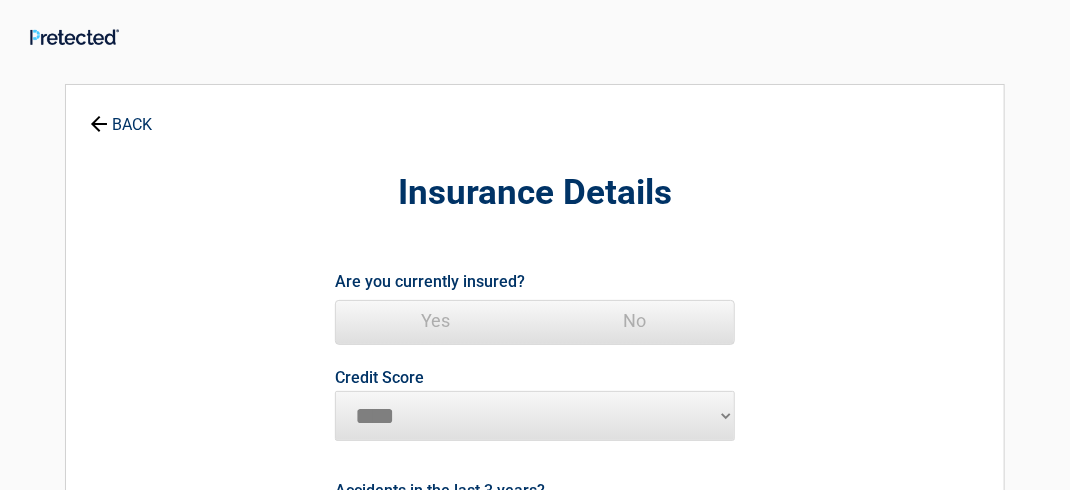 click on "Yes" at bounding box center (435, 321) 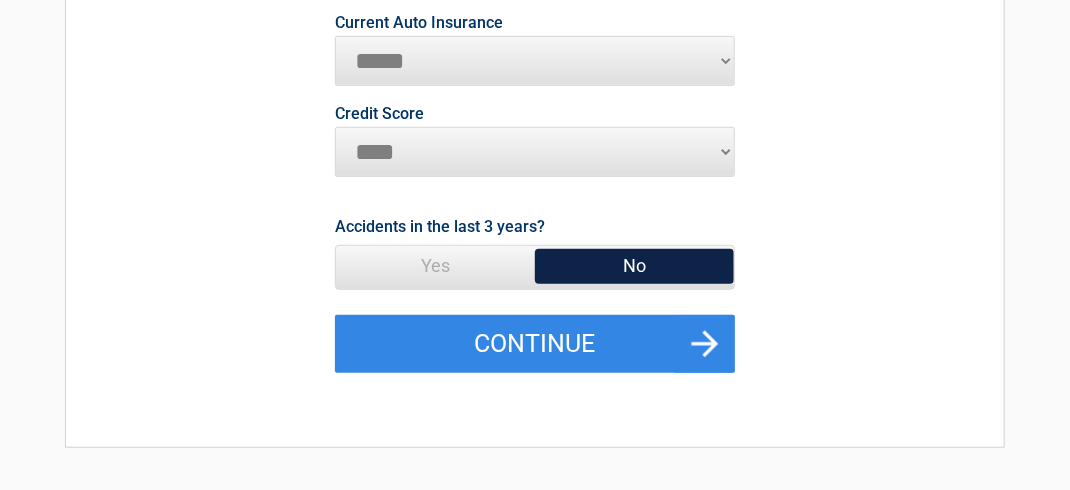 scroll, scrollTop: 369, scrollLeft: 0, axis: vertical 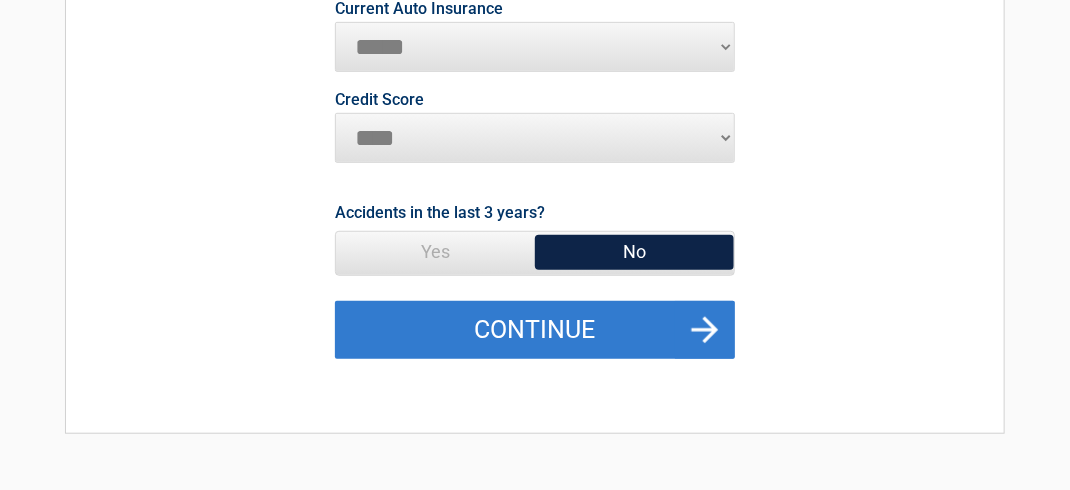 click on "Continue" at bounding box center (535, 330) 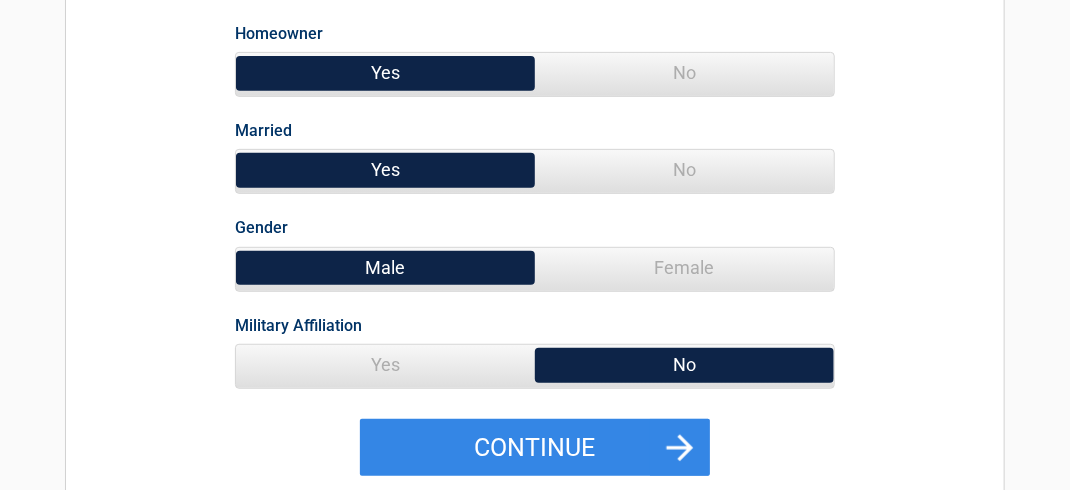 scroll, scrollTop: 0, scrollLeft: 0, axis: both 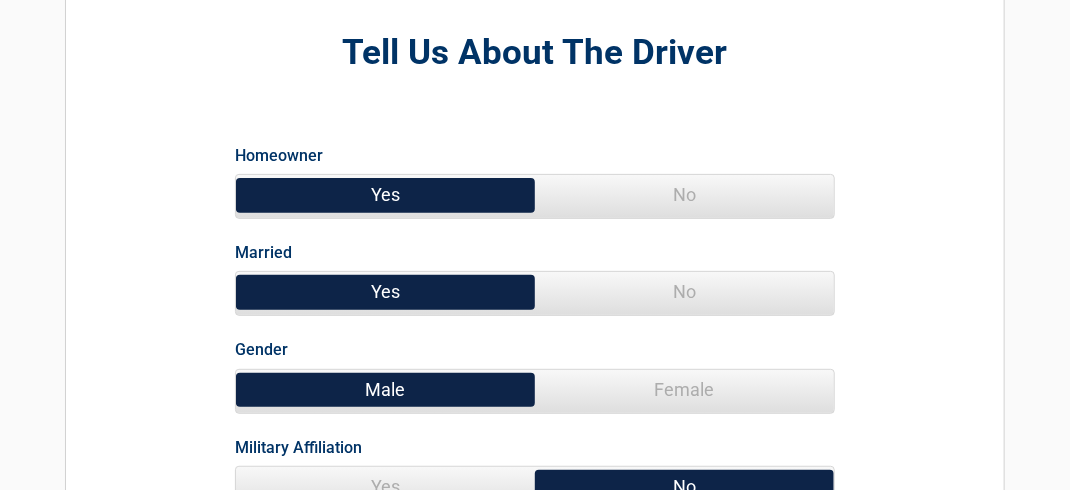 click on "No" at bounding box center [684, 292] 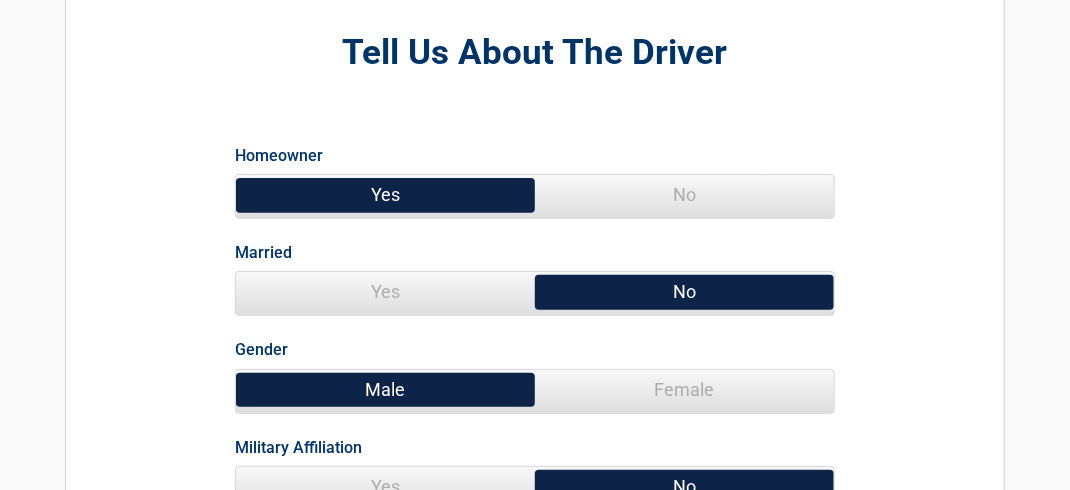 click on "Female" at bounding box center [684, 390] 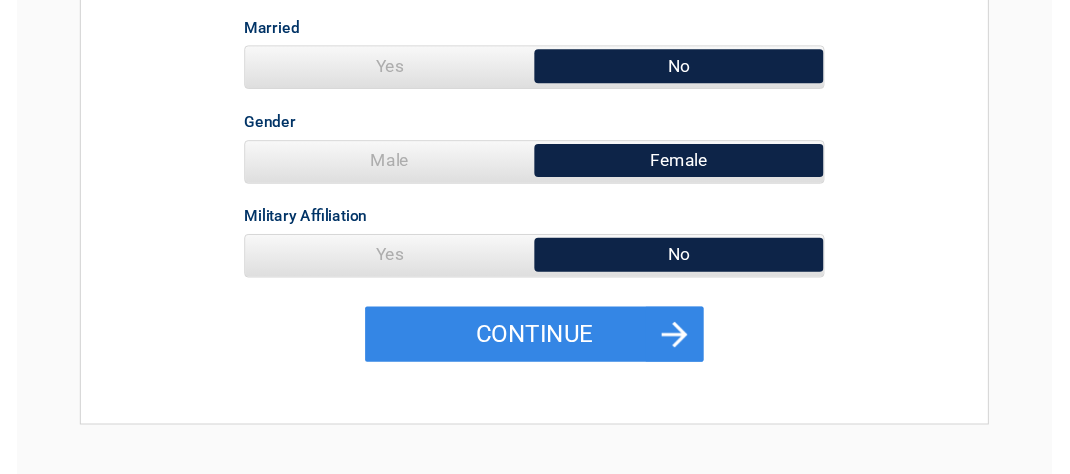 scroll, scrollTop: 376, scrollLeft: 0, axis: vertical 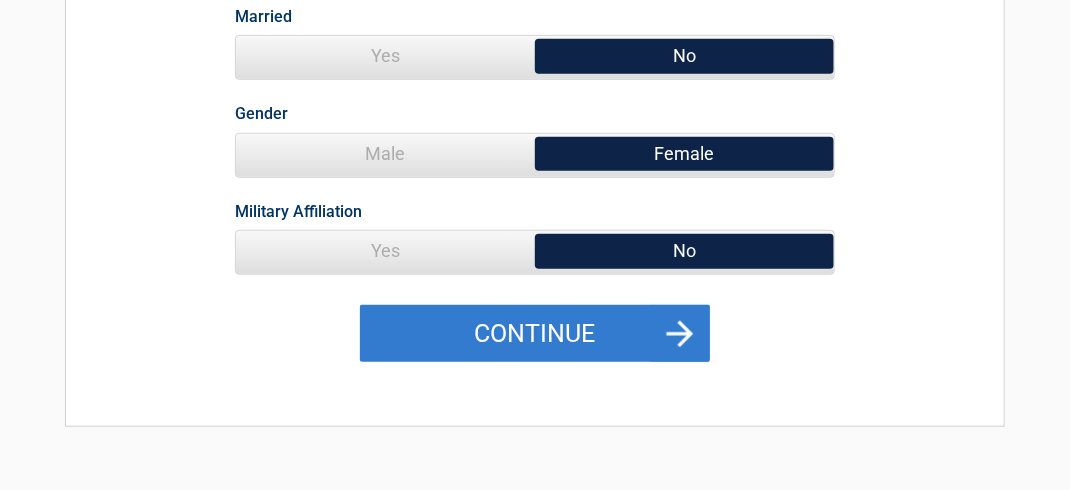 click on "Continue" at bounding box center (535, 334) 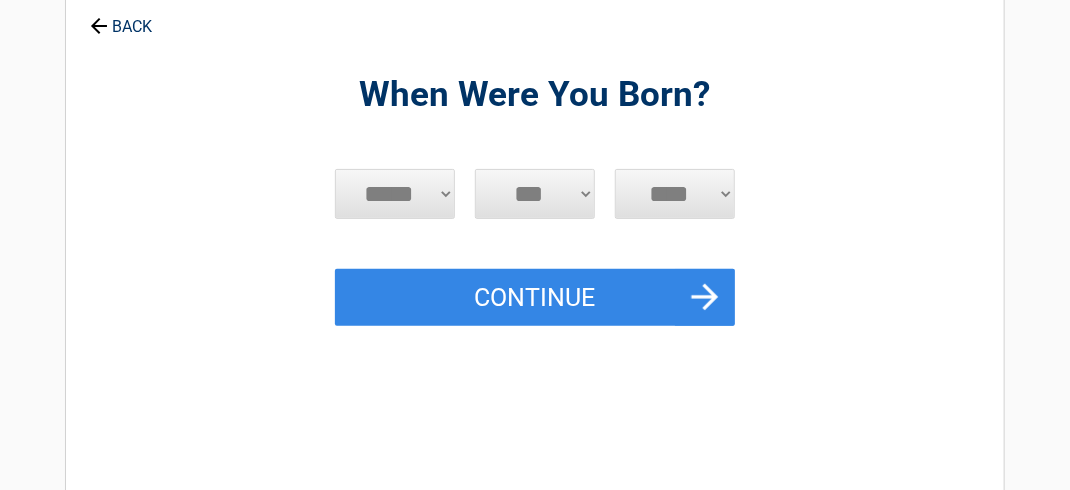 scroll, scrollTop: 0, scrollLeft: 0, axis: both 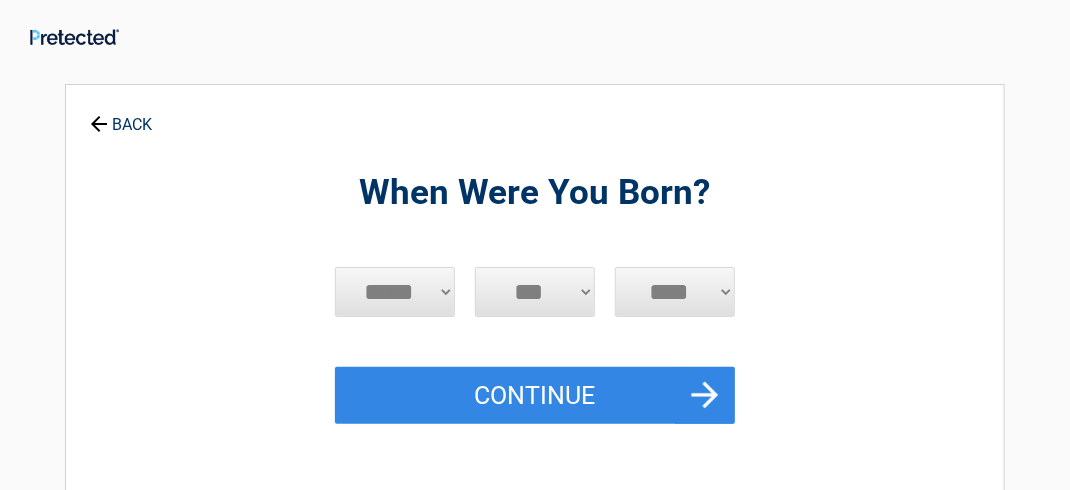 click on "*****
***
***
***
***
***
***
***
***
***
***
***
***" at bounding box center [395, 292] 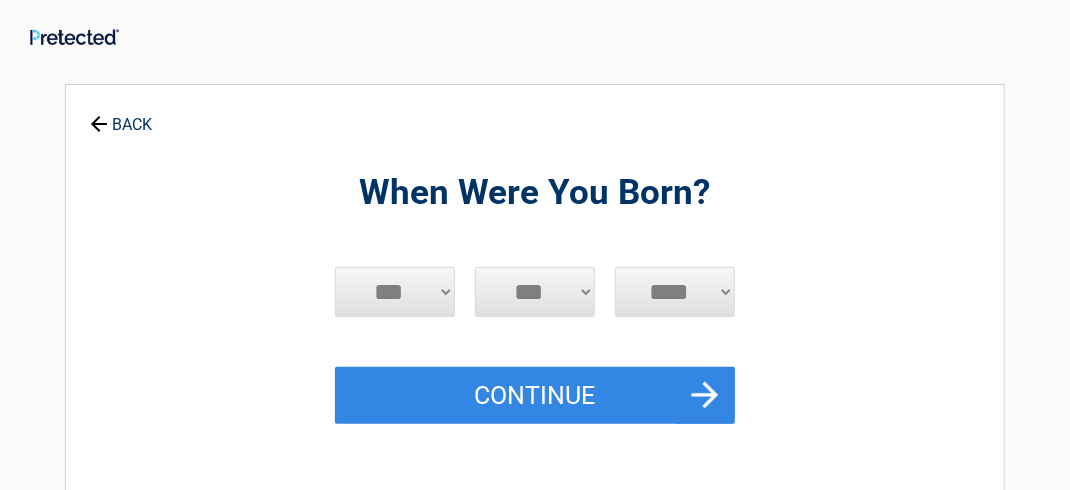 click on "*****
***
***
***
***
***
***
***
***
***
***
***
***" at bounding box center (395, 292) 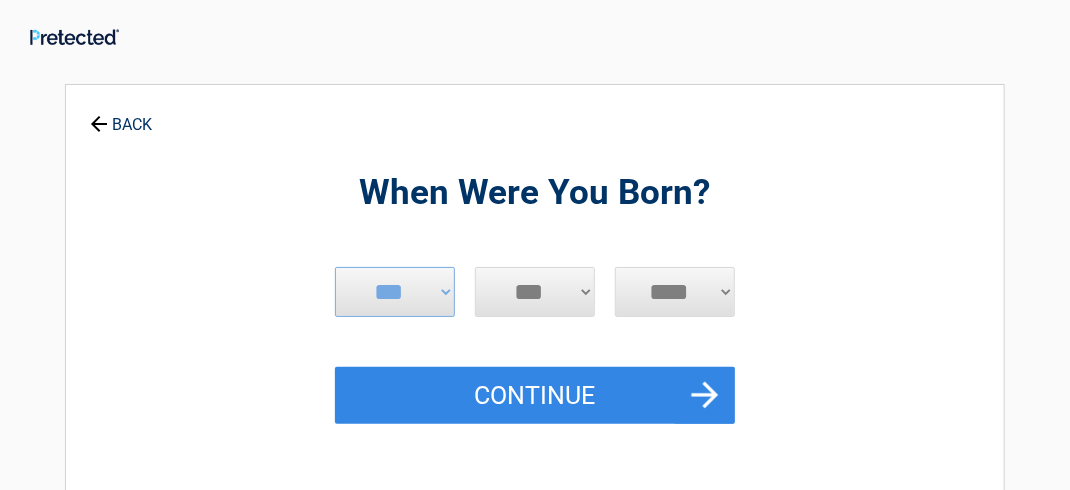 select on "**" 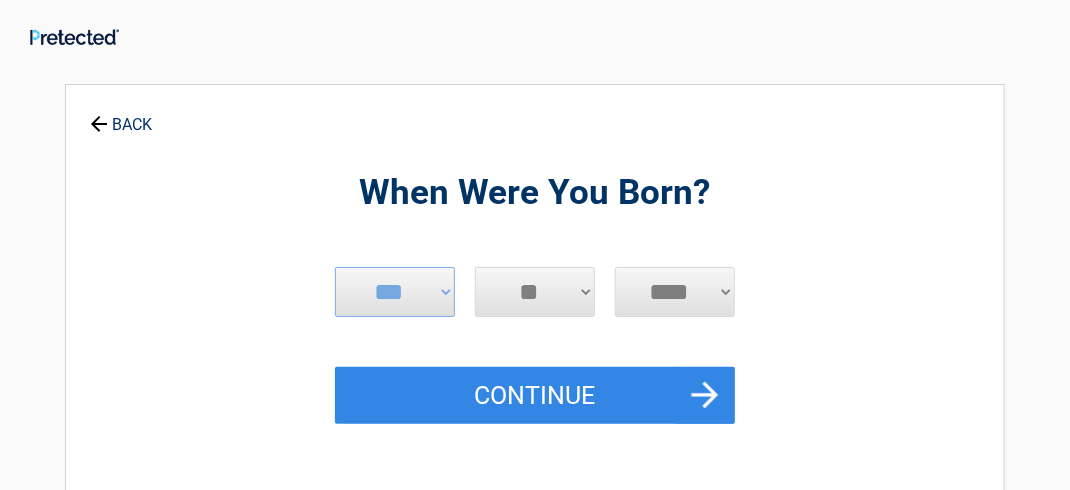 click on "*** * * * * * * * * * ** ** ** ** ** ** ** ** ** ** ** ** ** ** ** ** ** ** ** **" at bounding box center [535, 292] 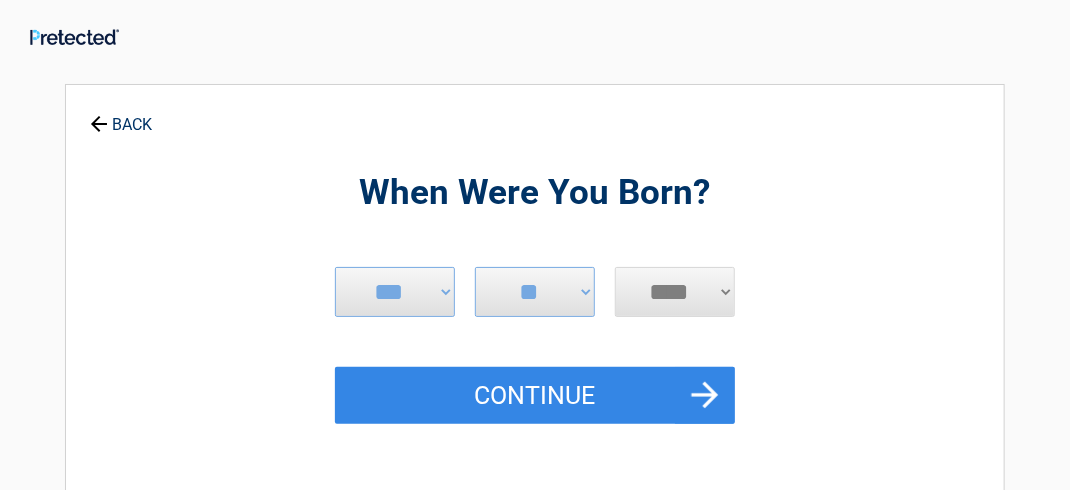select on "****" 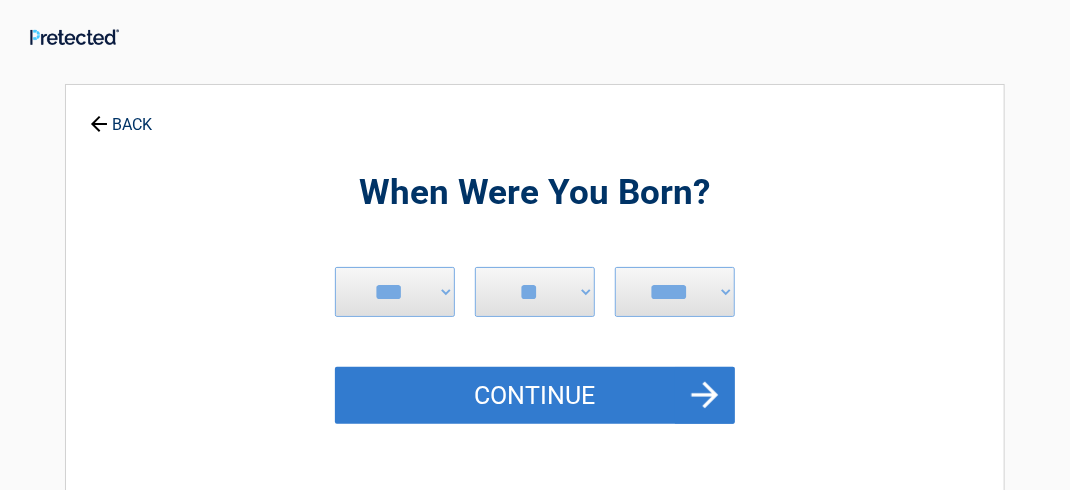 click on "Continue" at bounding box center (535, 396) 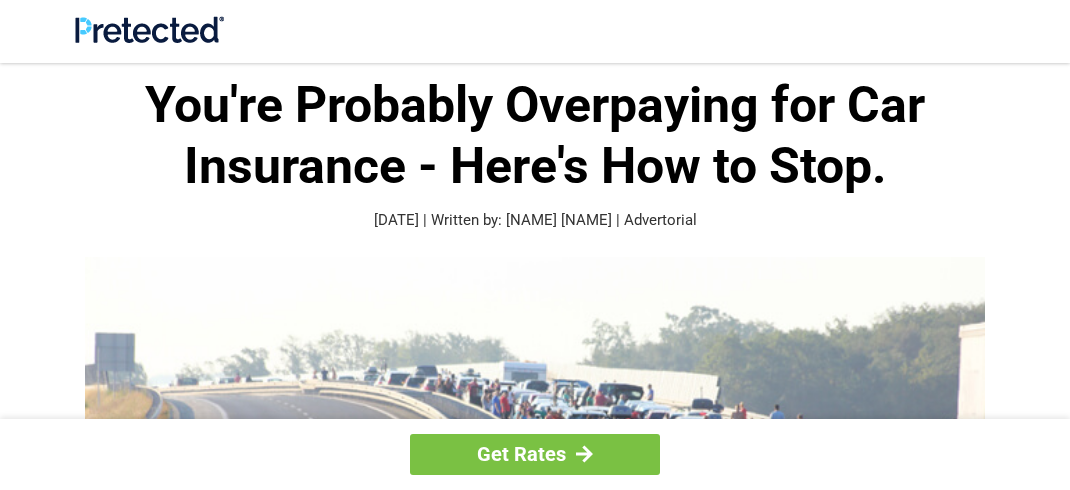 scroll, scrollTop: 0, scrollLeft: 0, axis: both 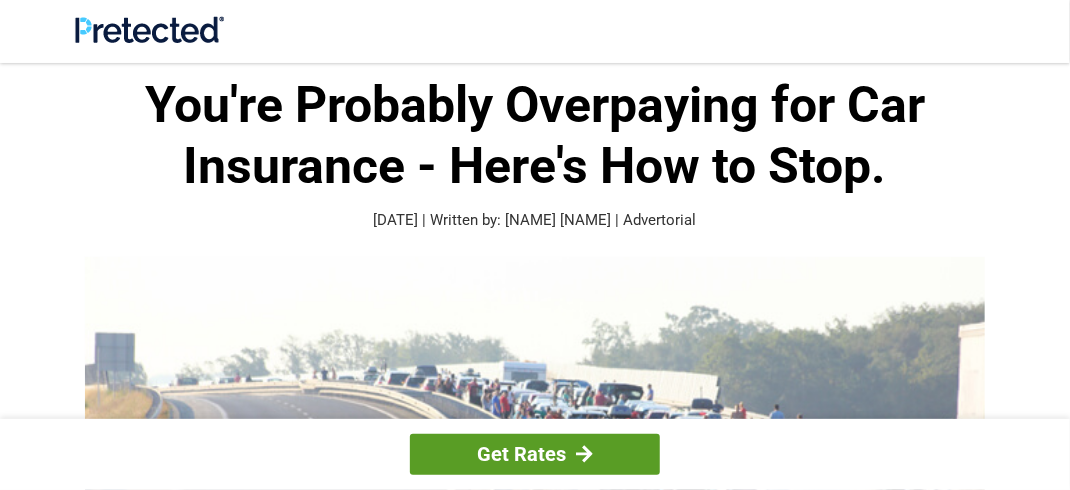 click on "Get Rates" at bounding box center (535, 454) 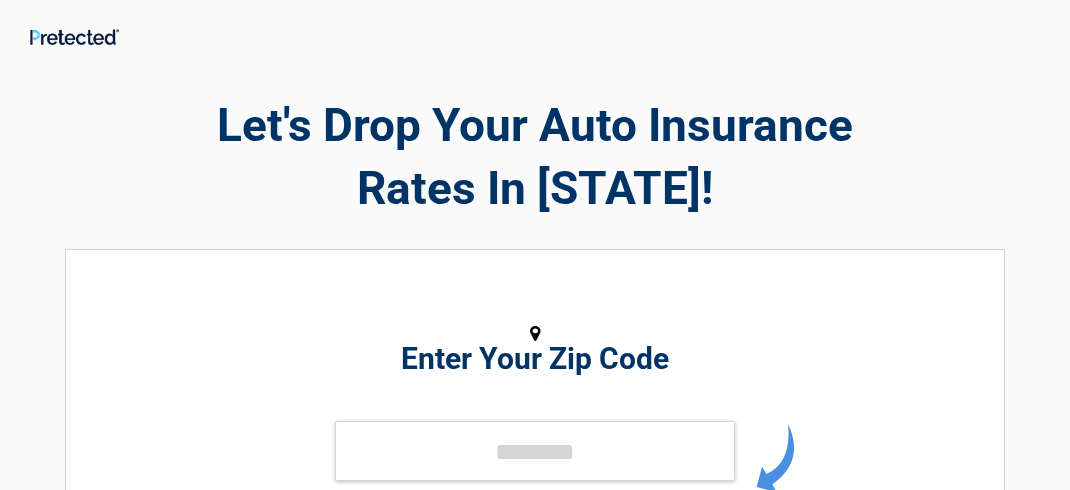 scroll, scrollTop: 0, scrollLeft: 0, axis: both 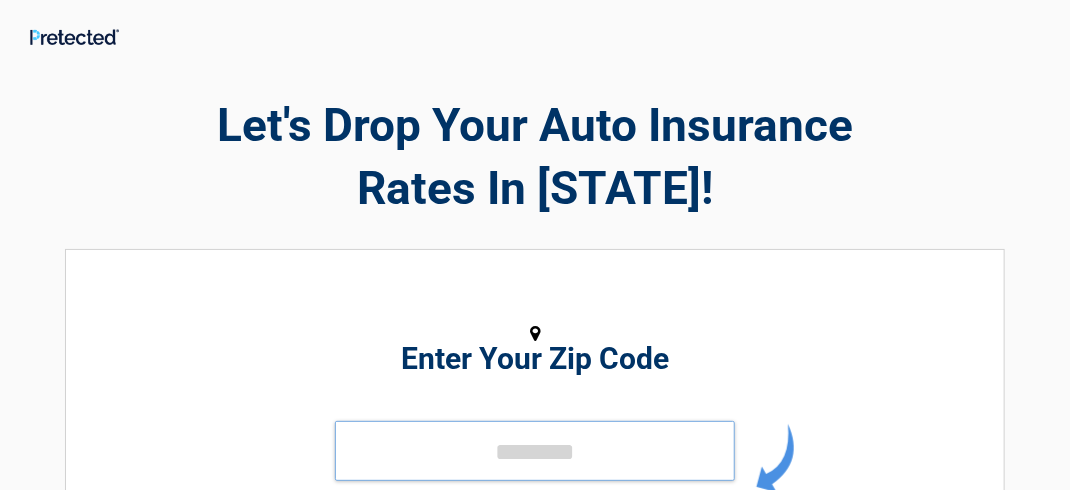 click at bounding box center (535, 451) 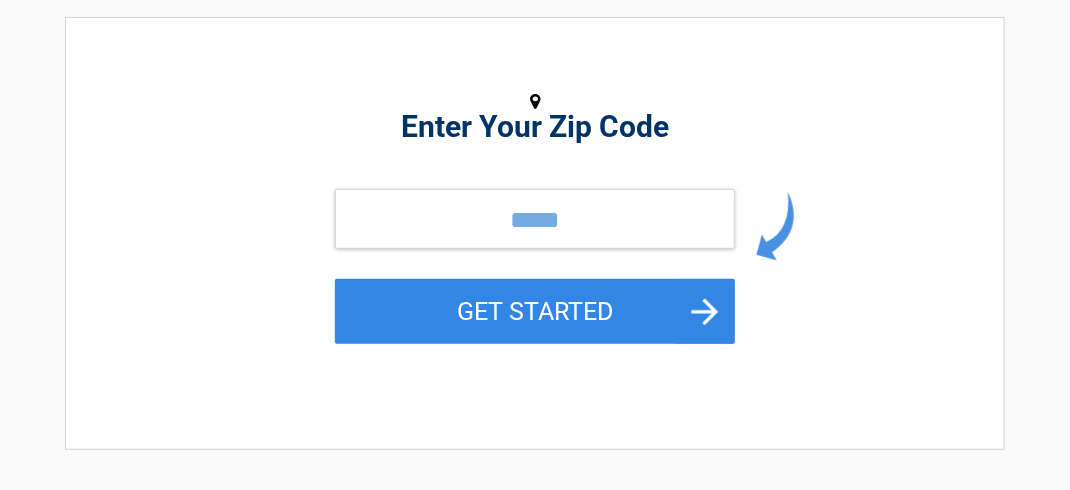 scroll, scrollTop: 245, scrollLeft: 0, axis: vertical 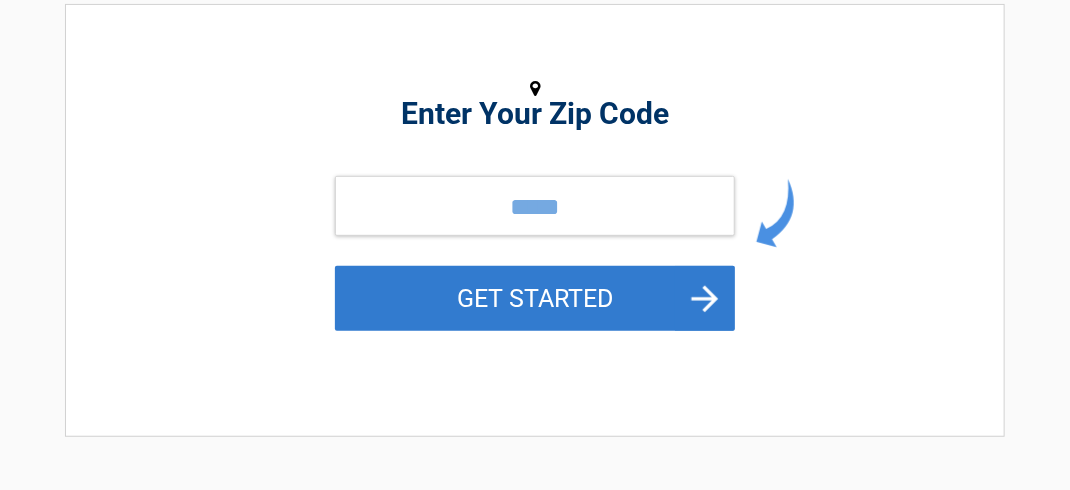 click on "GET STARTED" at bounding box center [535, 298] 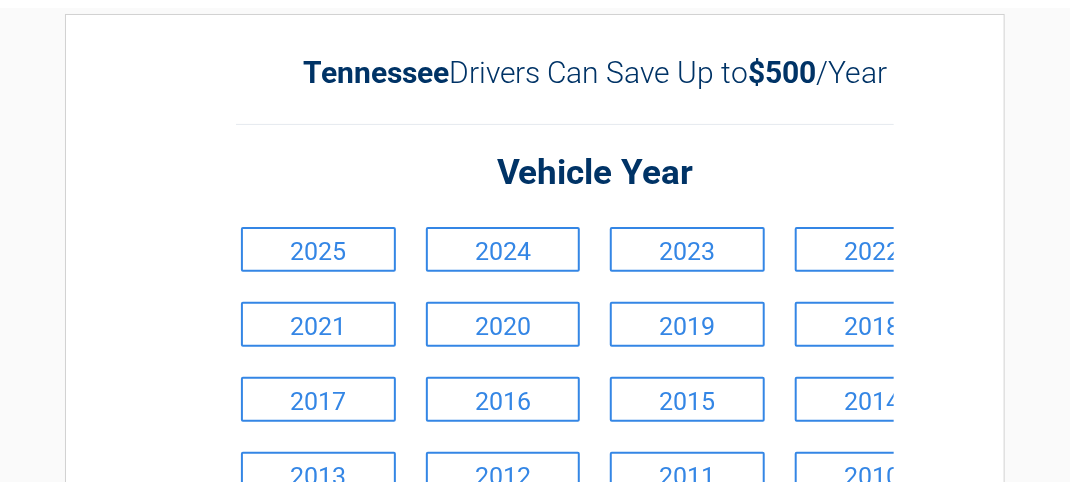 scroll, scrollTop: 0, scrollLeft: 0, axis: both 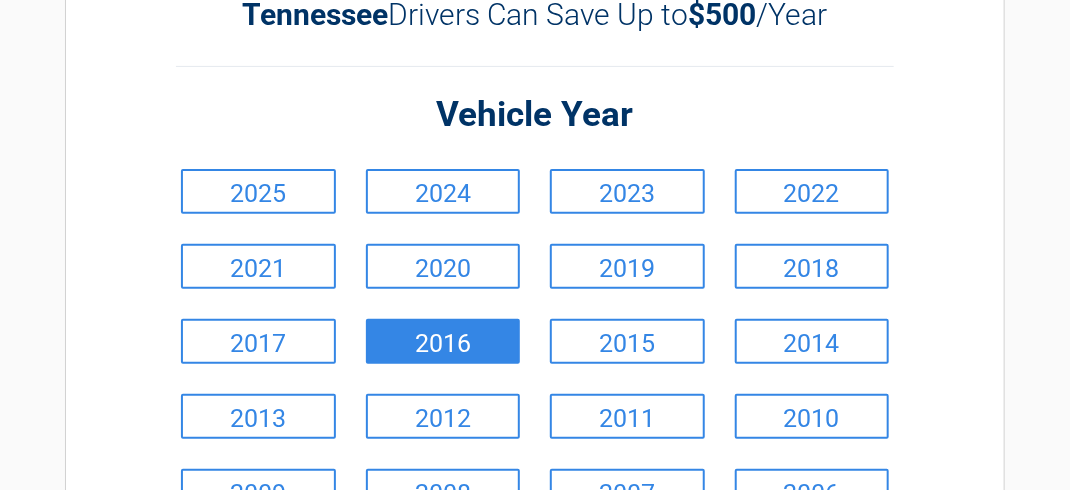 click on "2016" at bounding box center [443, 341] 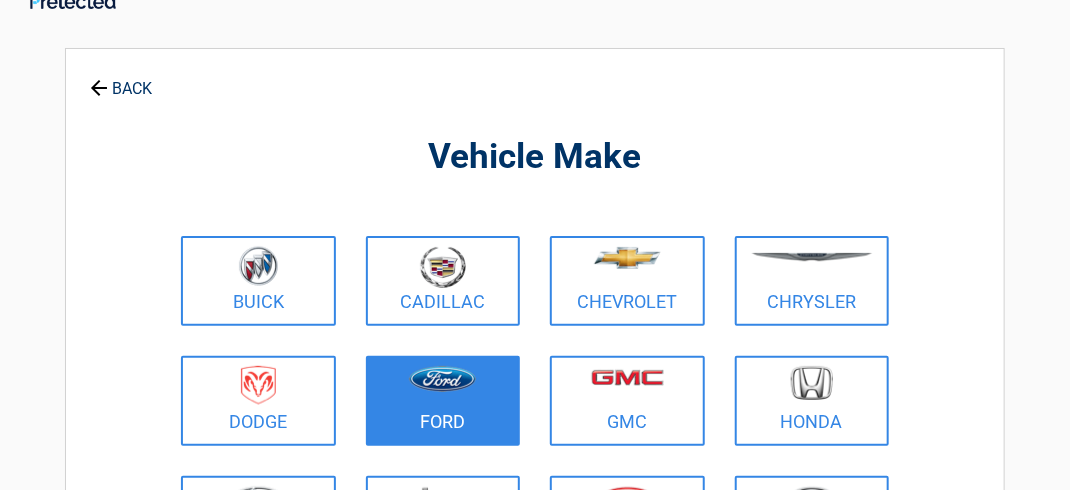scroll, scrollTop: 0, scrollLeft: 0, axis: both 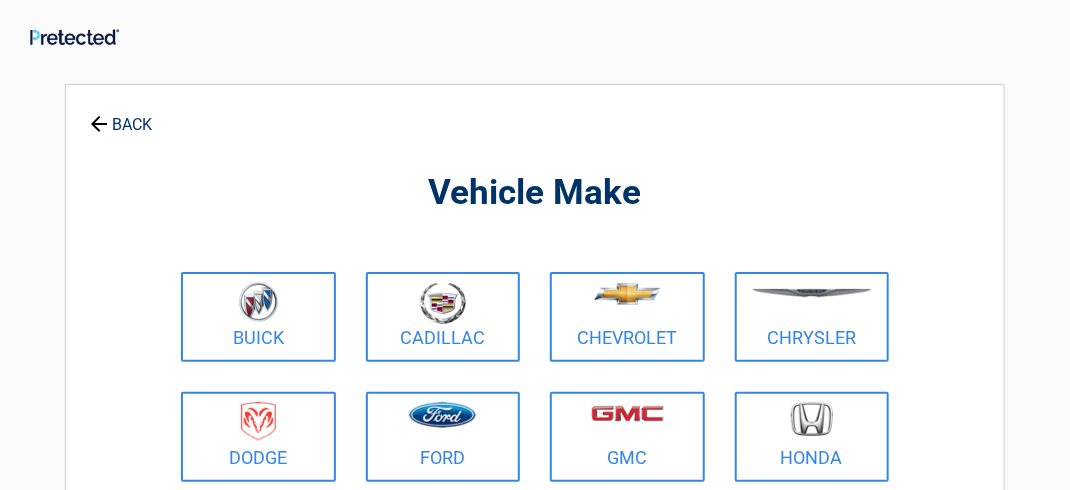 drag, startPoint x: 110, startPoint y: 194, endPoint x: 97, endPoint y: 197, distance: 13.341664 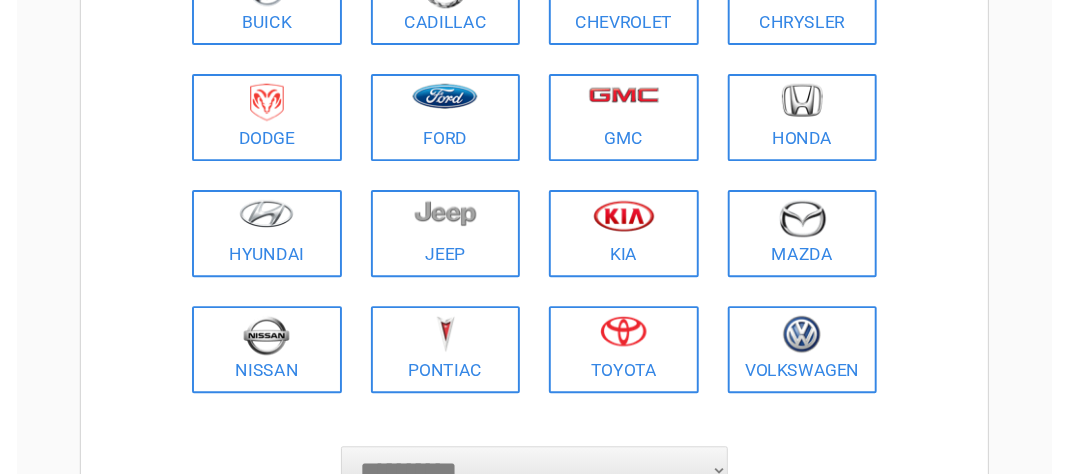 scroll, scrollTop: 374, scrollLeft: 0, axis: vertical 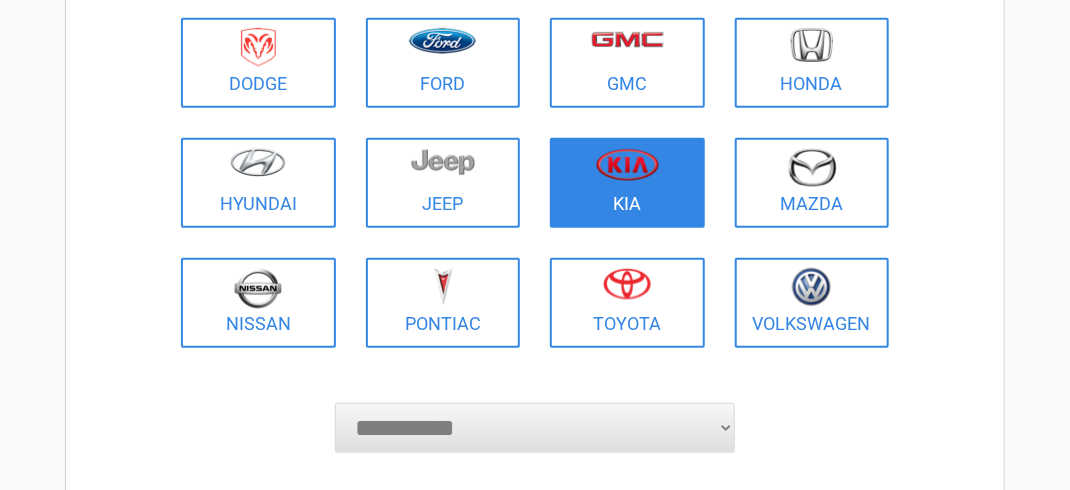 click at bounding box center (627, 164) 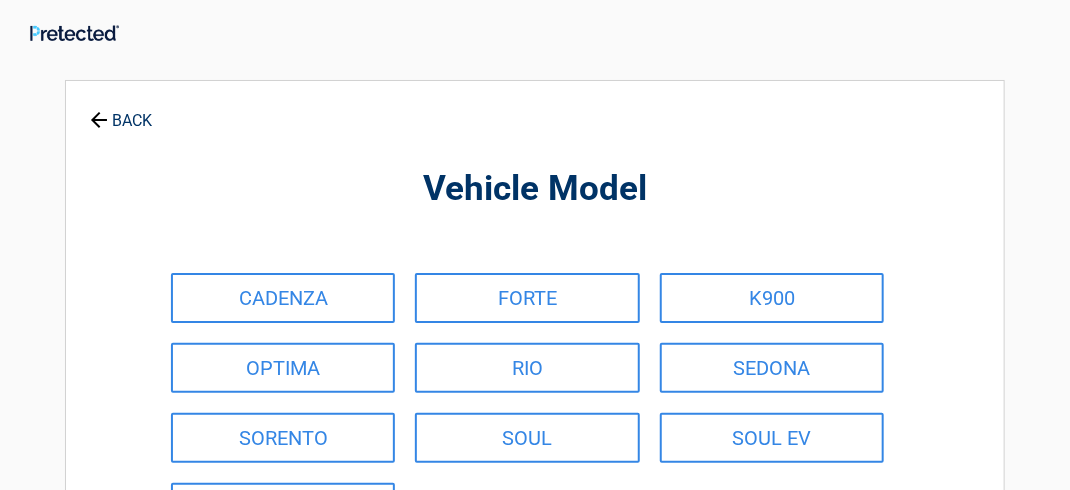 scroll, scrollTop: 0, scrollLeft: 0, axis: both 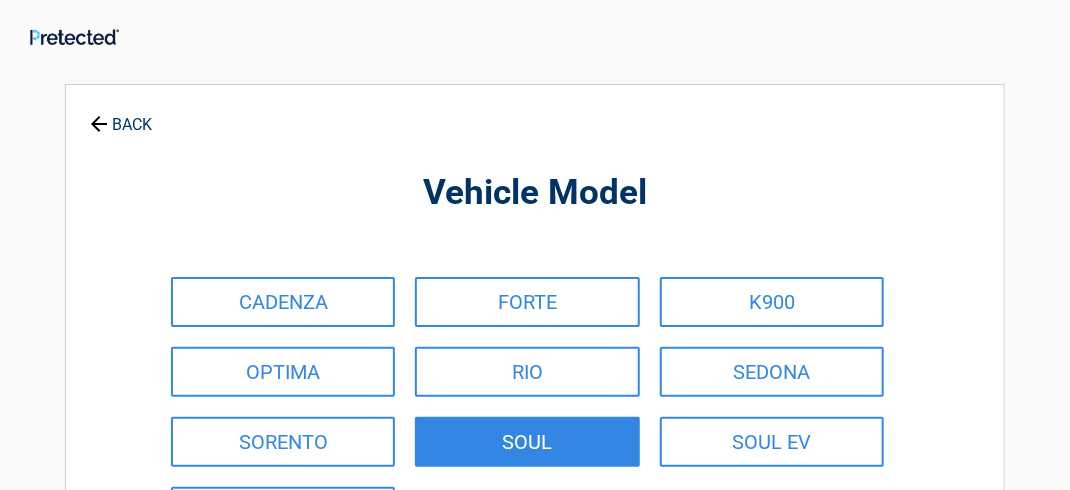 click on "SOUL" at bounding box center (527, 442) 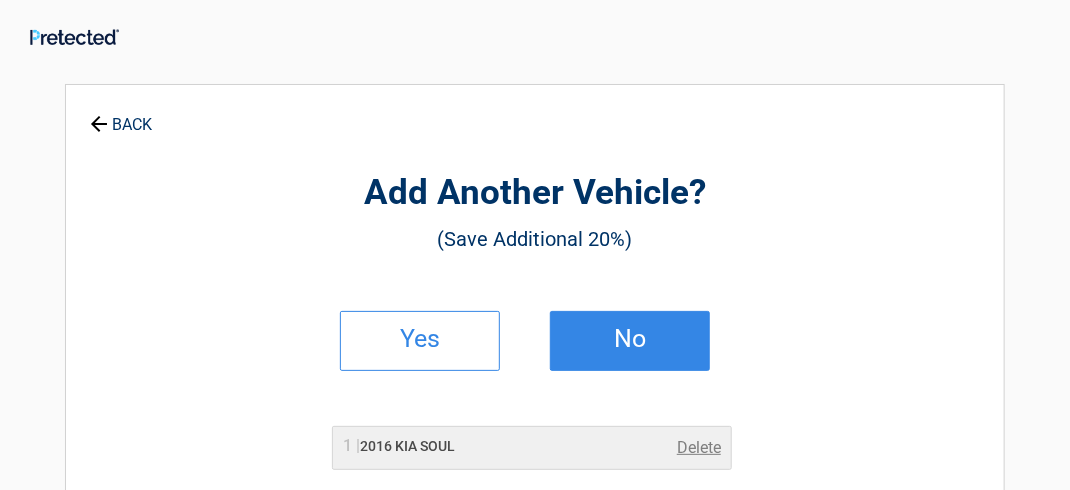 click on "No" at bounding box center [630, 341] 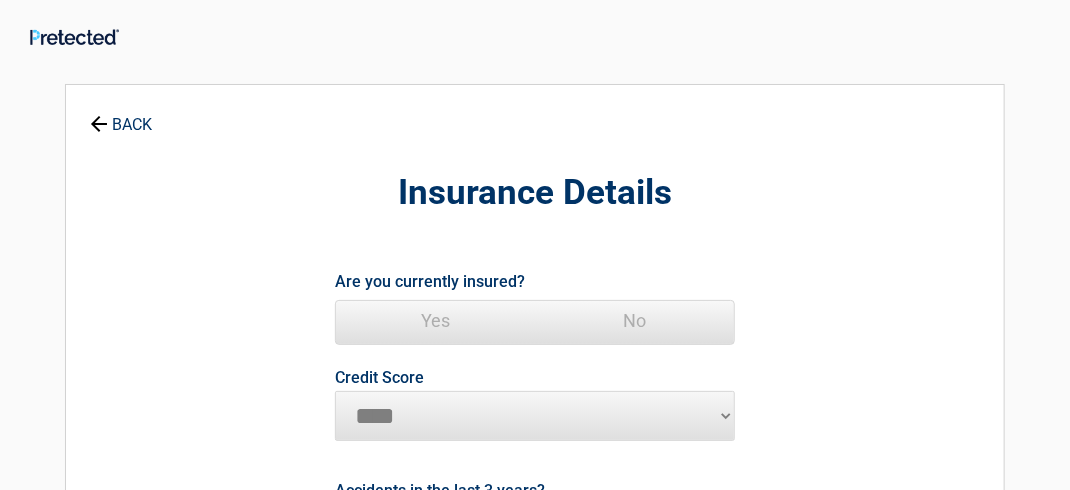 click on "Yes" at bounding box center (435, 321) 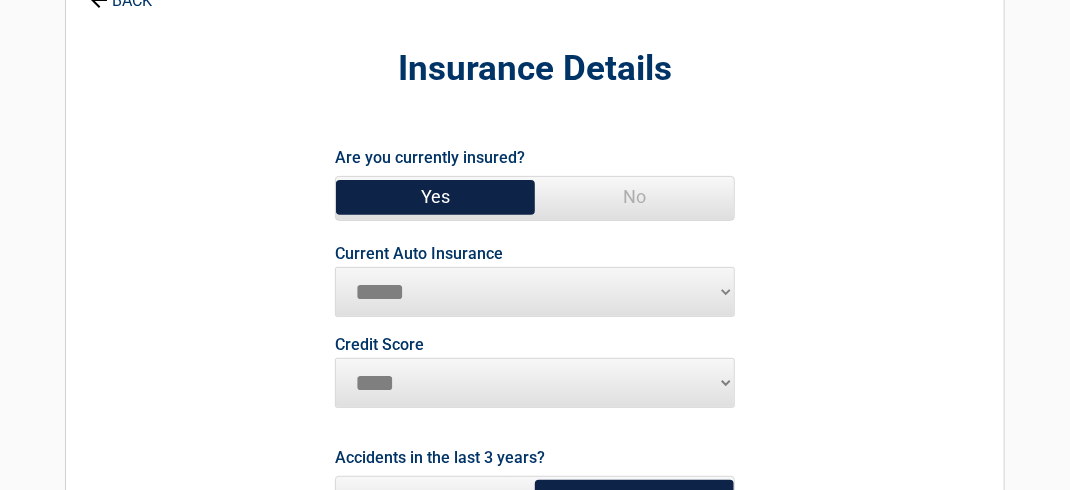 scroll, scrollTop: 156, scrollLeft: 0, axis: vertical 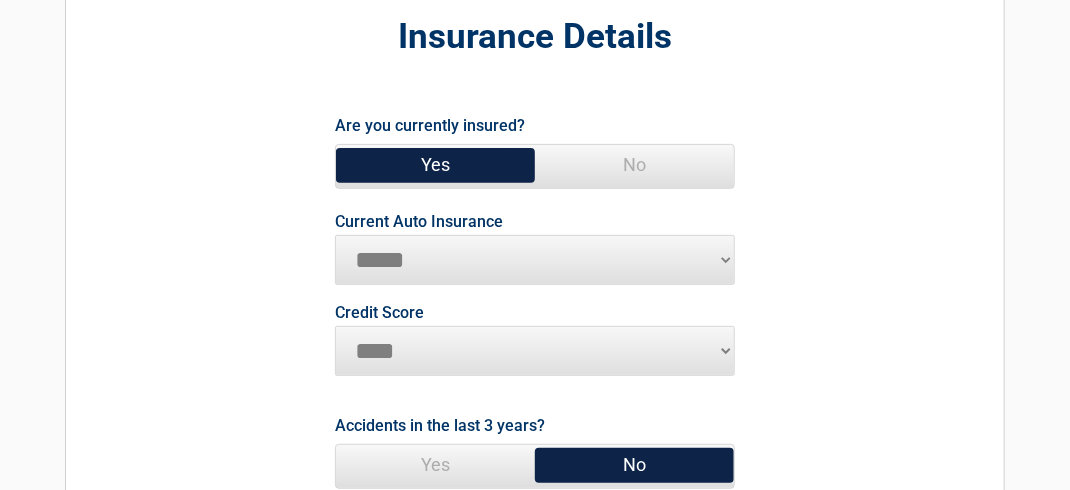 click on "**********" at bounding box center (535, 260) 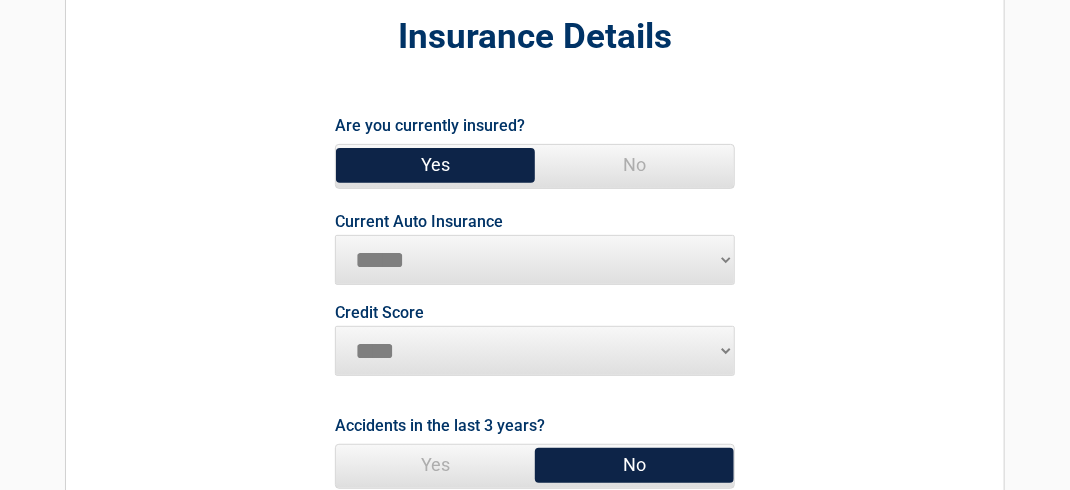 select on "*****" 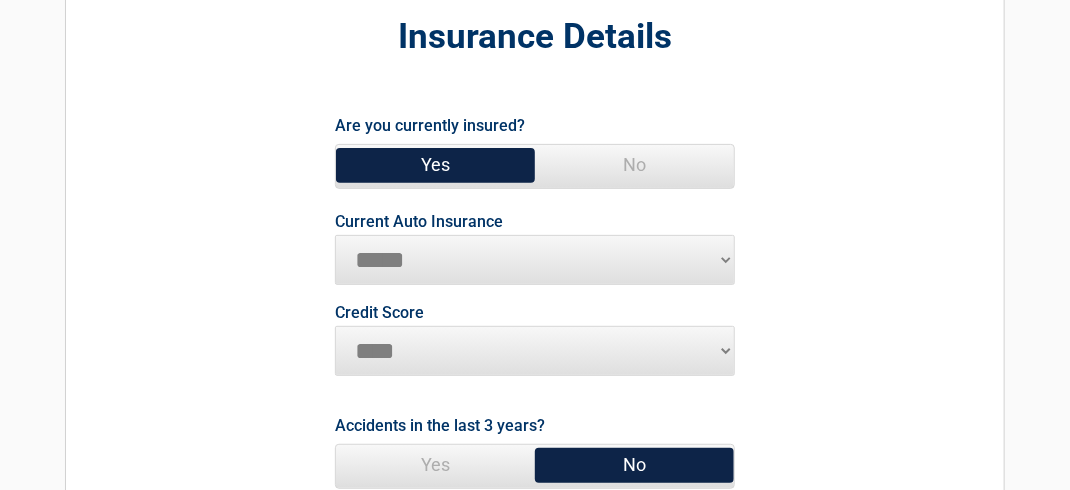 click on "**********" at bounding box center (535, 260) 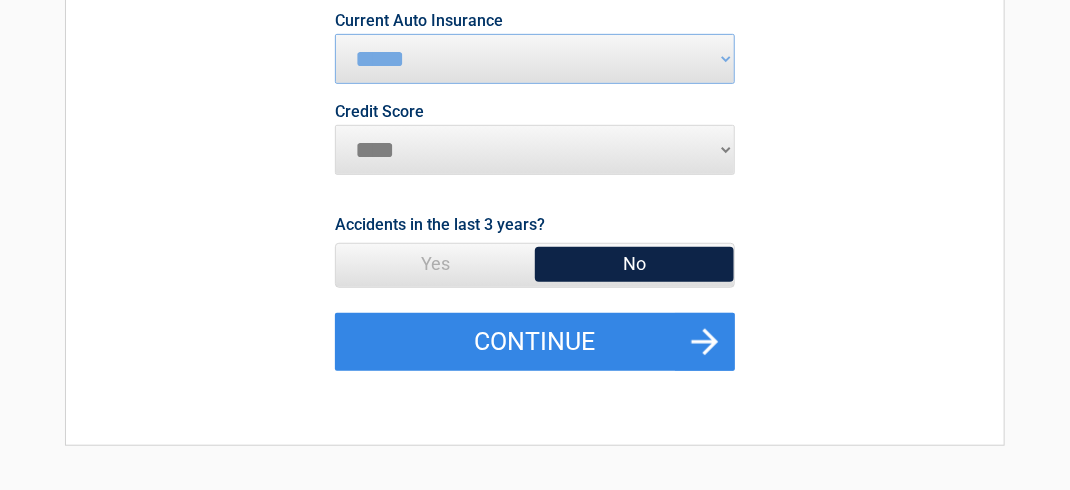 scroll, scrollTop: 362, scrollLeft: 0, axis: vertical 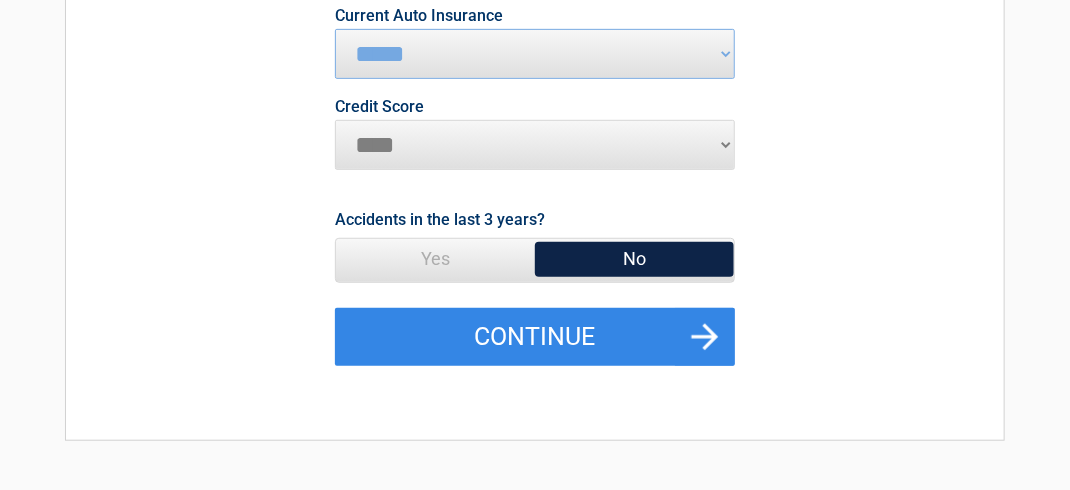 click on "*********
****
*******
****" at bounding box center (535, 145) 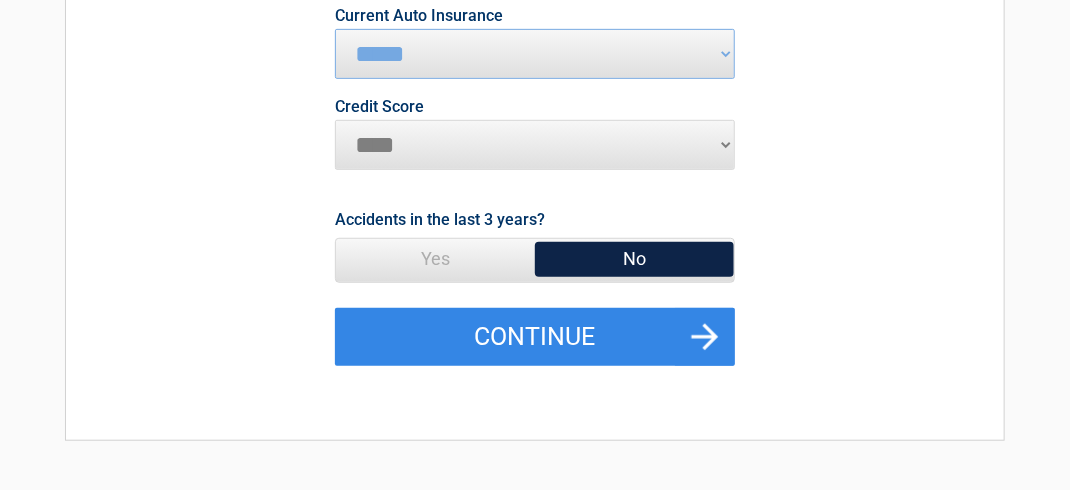 select on "*********" 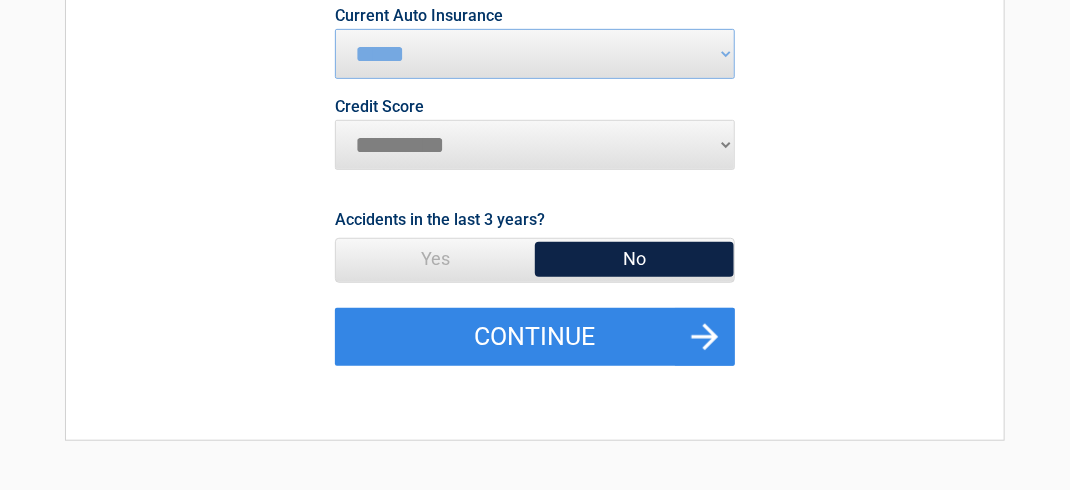 click on "*********
****
*******
****" at bounding box center (535, 145) 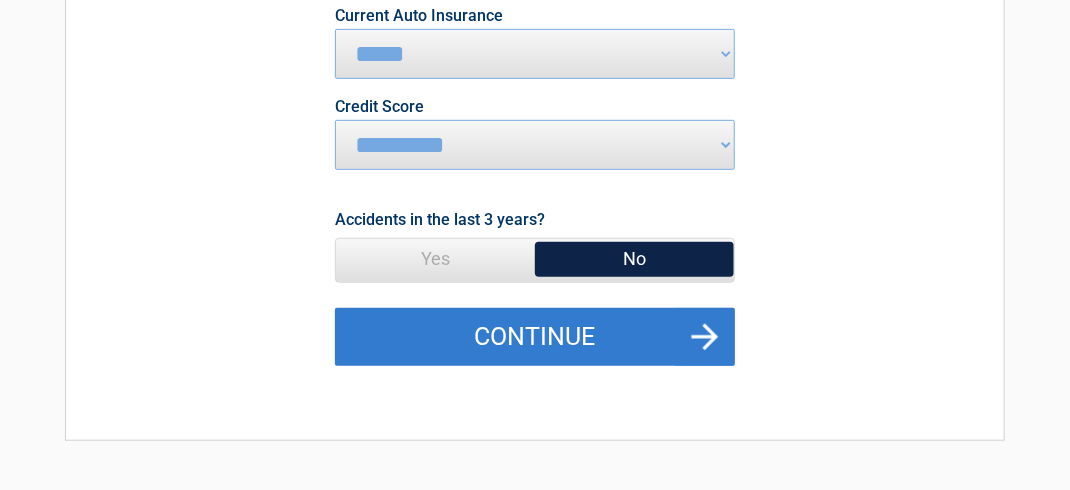 click on "Continue" at bounding box center [535, 337] 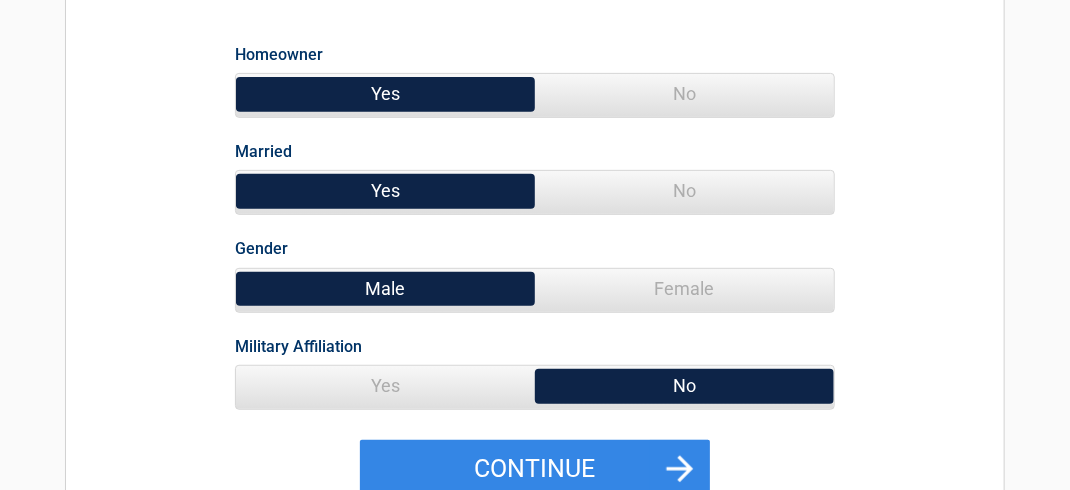 scroll, scrollTop: 257, scrollLeft: 0, axis: vertical 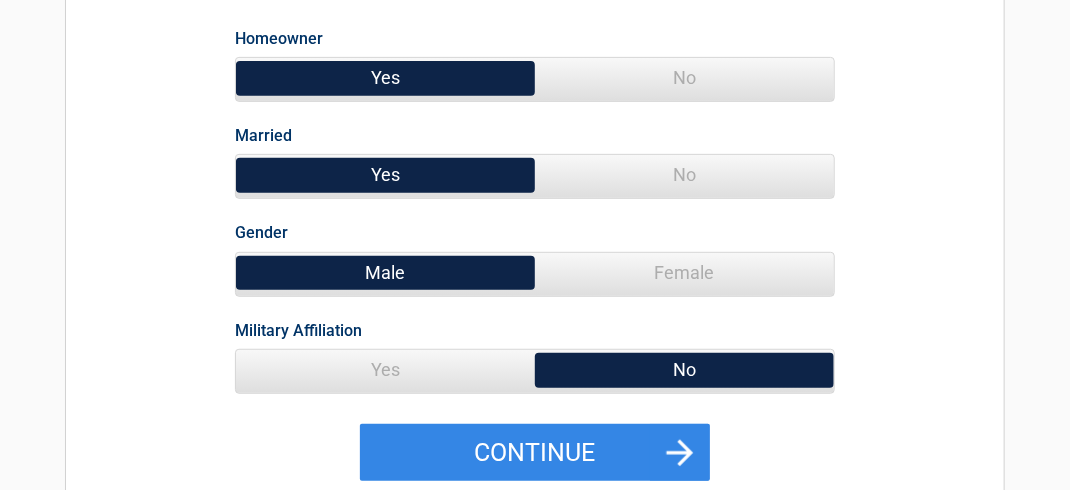 click on "No" at bounding box center (684, 175) 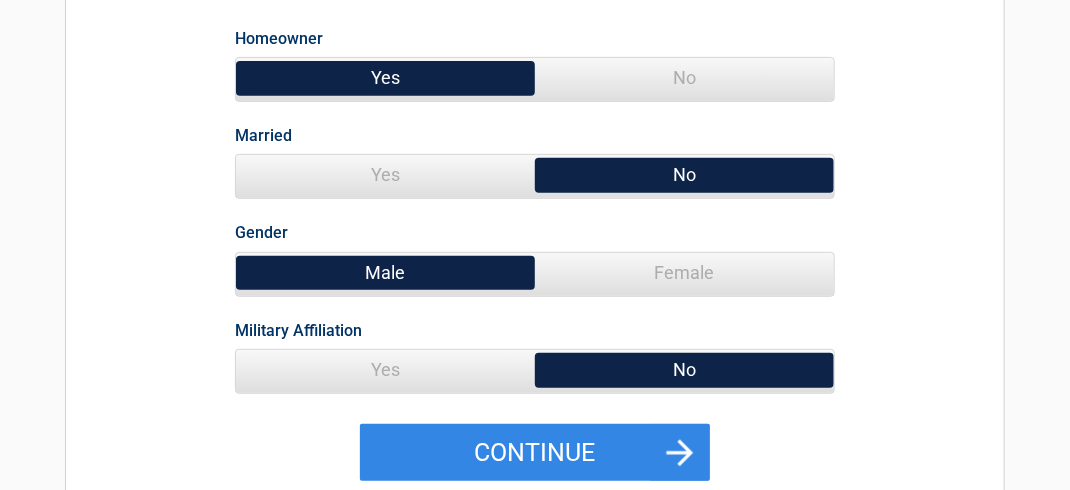 click on "Female" at bounding box center [684, 273] 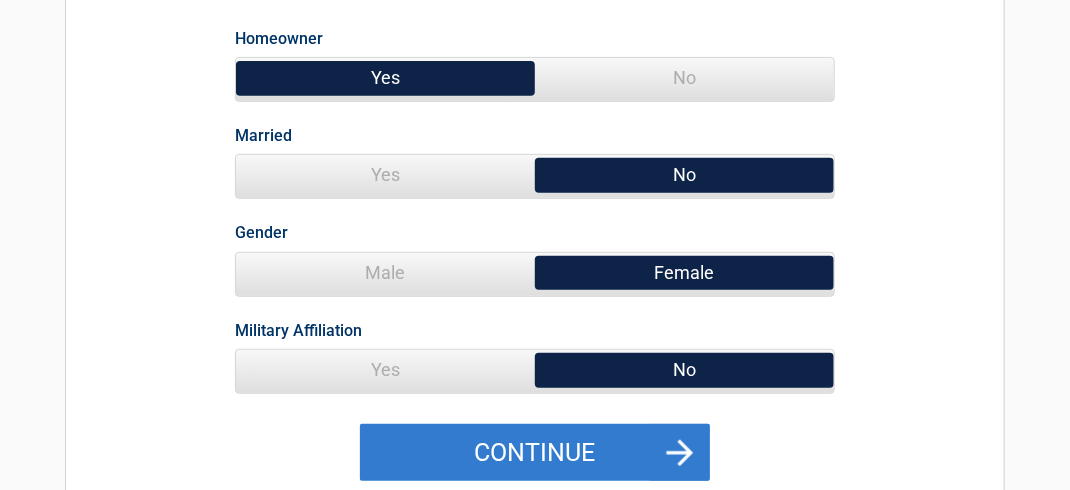 click on "Continue" at bounding box center (535, 453) 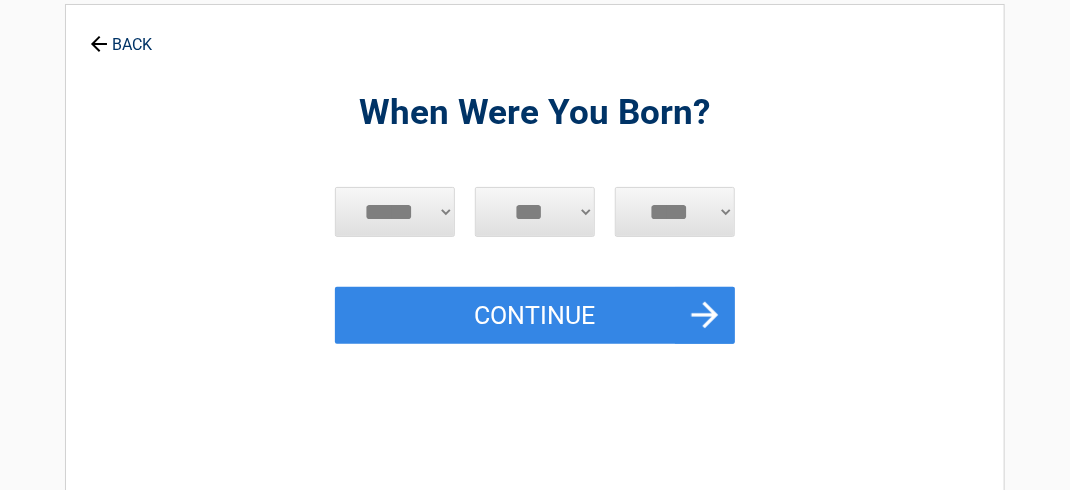 scroll, scrollTop: 0, scrollLeft: 0, axis: both 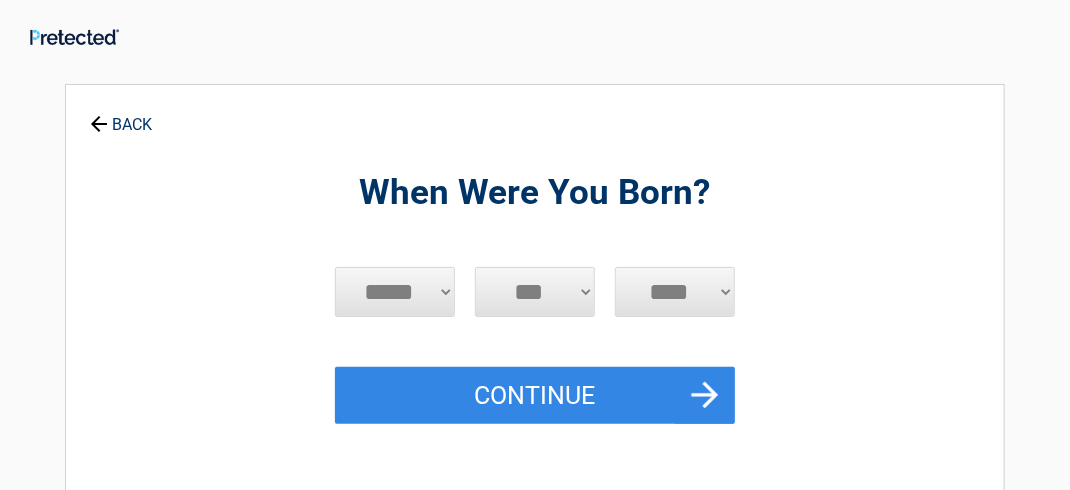 click on "*****
***
***
***
***
***
***
***
***
***
***
***
***" at bounding box center (395, 292) 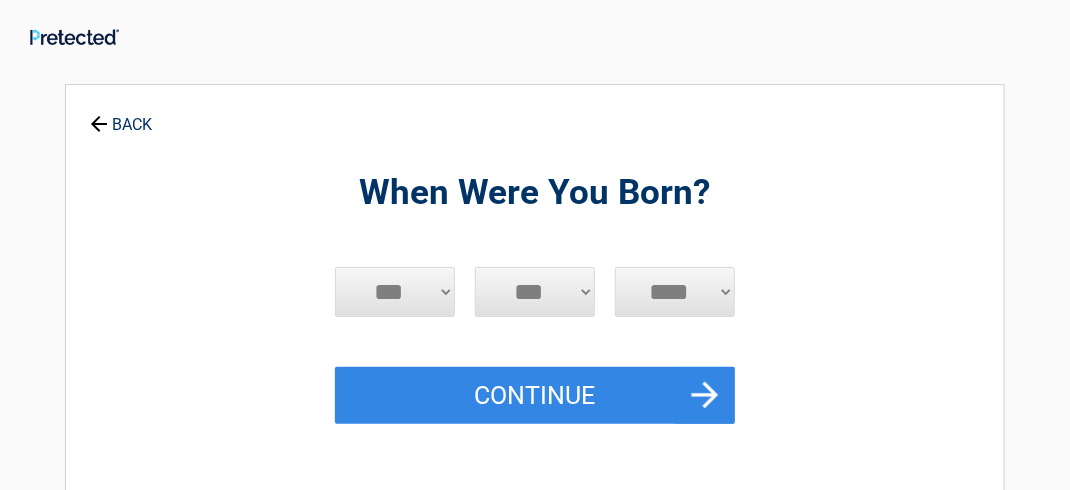 click on "*****
***
***
***
***
***
***
***
***
***
***
***
***" at bounding box center (395, 292) 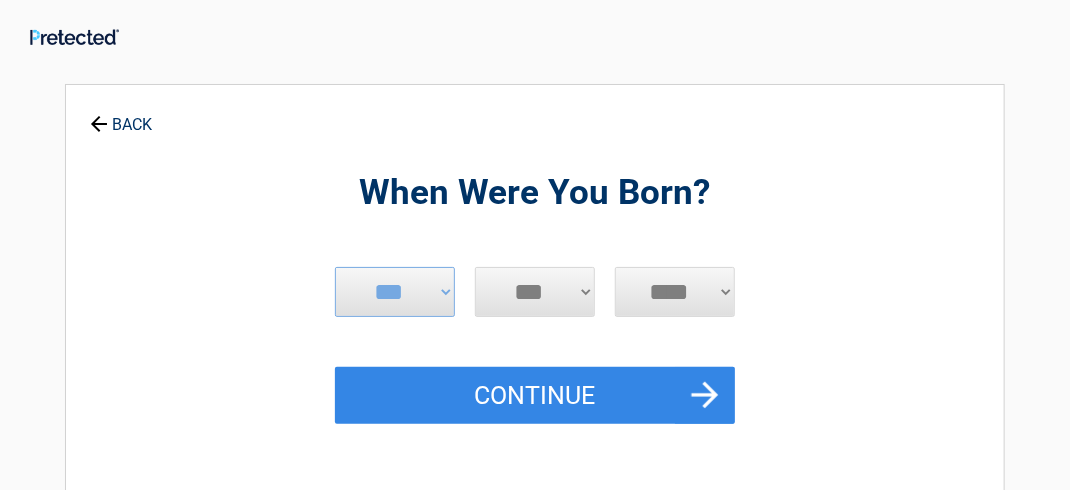 click on "*** * * * * * * * * * ** ** ** ** ** ** ** ** ** ** ** ** ** ** ** ** ** ** ** **" at bounding box center [535, 292] 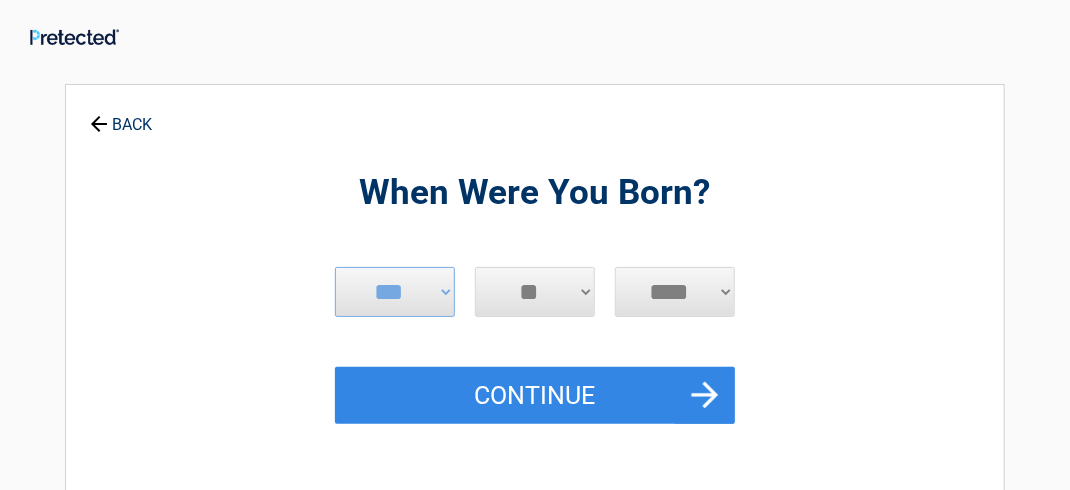 click on "*** * * * * * * * * * ** ** ** ** ** ** ** ** ** ** ** ** ** ** ** ** ** ** ** **" at bounding box center [535, 292] 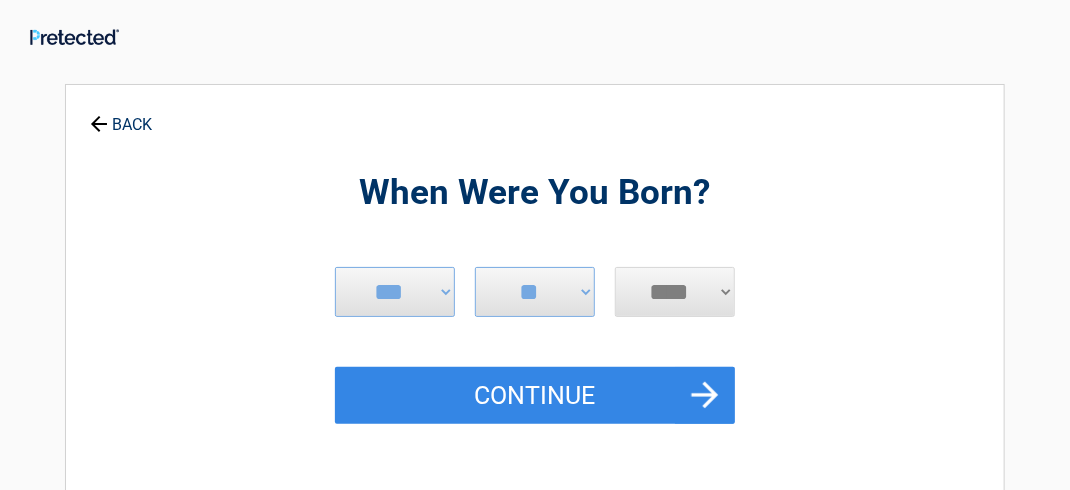 click on "****
****
****
****
****
****
****
****
****
****
****
****
****
****
****
****
****
****
****
****
****
****
****
****
****
****
****
****
****
****
****
****
****
****
****
****
****
****
****
****
****
****
****
****
****
****
****
****
****
****
****
****
****
****
****
****
****
****
****
****
****
****
****
****" at bounding box center [675, 292] 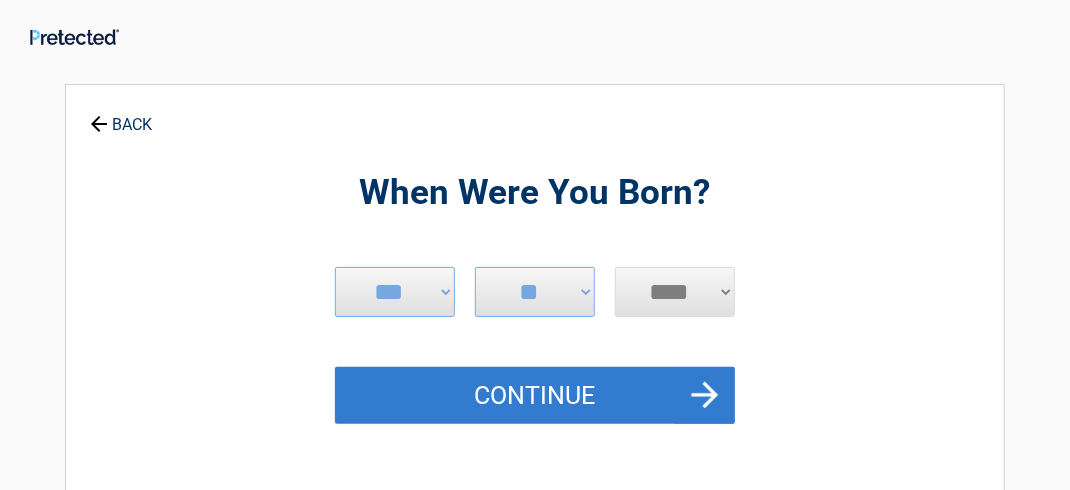 click on "Continue" at bounding box center (535, 396) 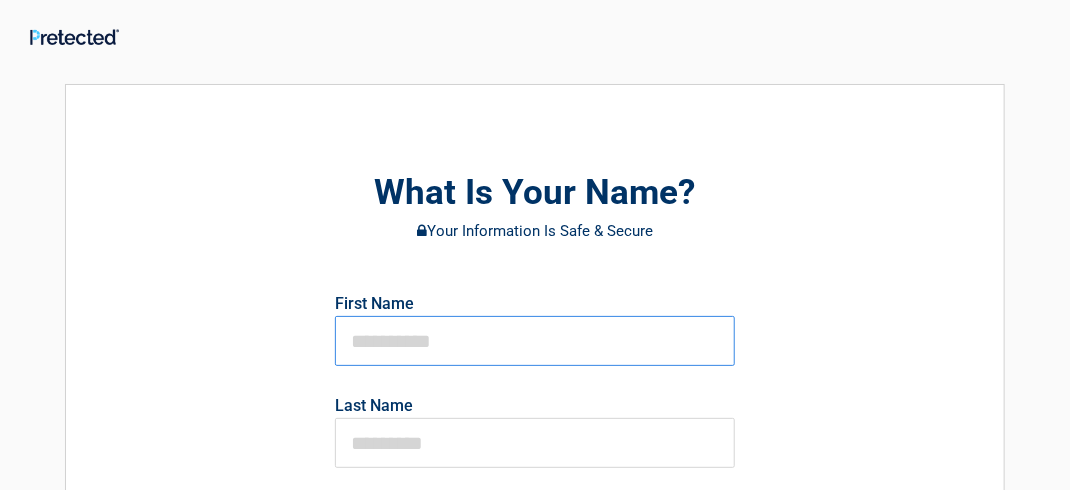 click at bounding box center (535, 341) 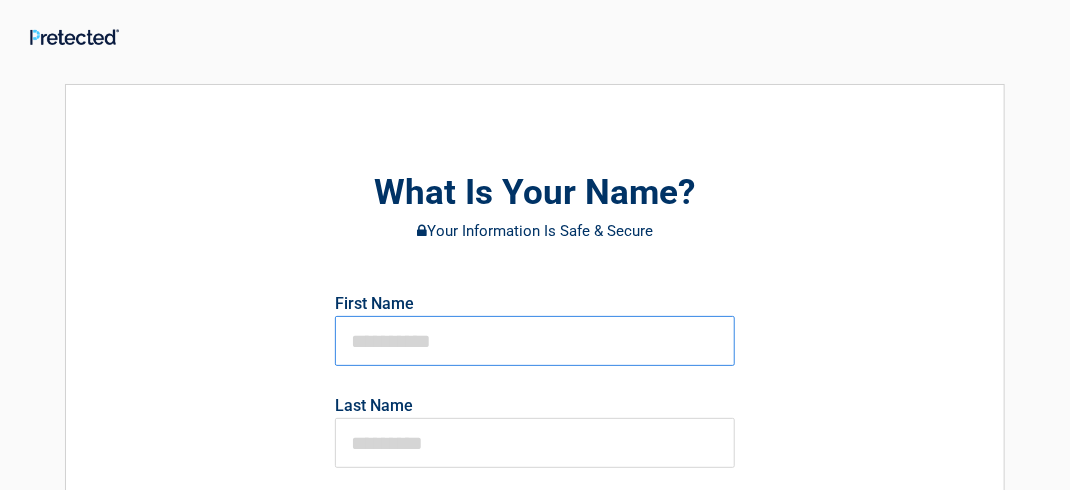 type on "******" 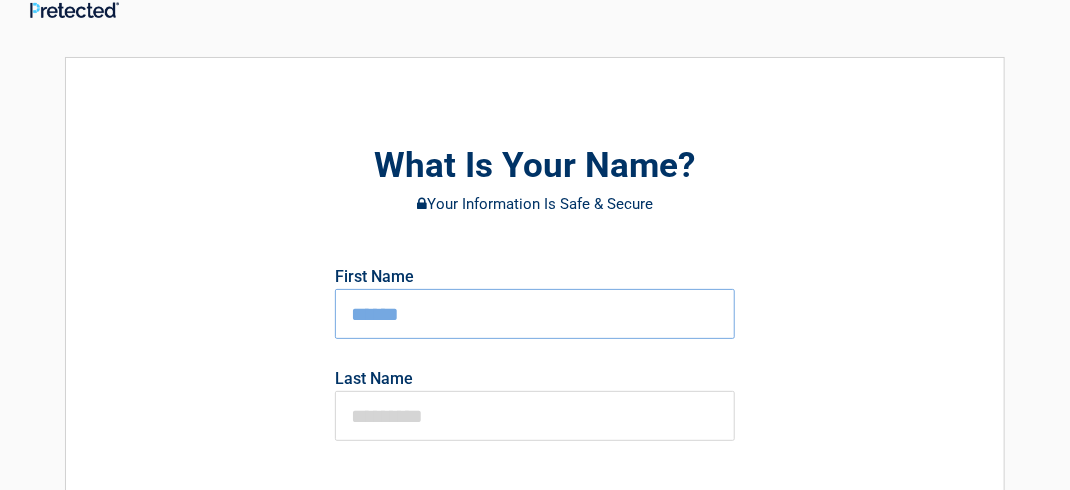 scroll, scrollTop: 28, scrollLeft: 0, axis: vertical 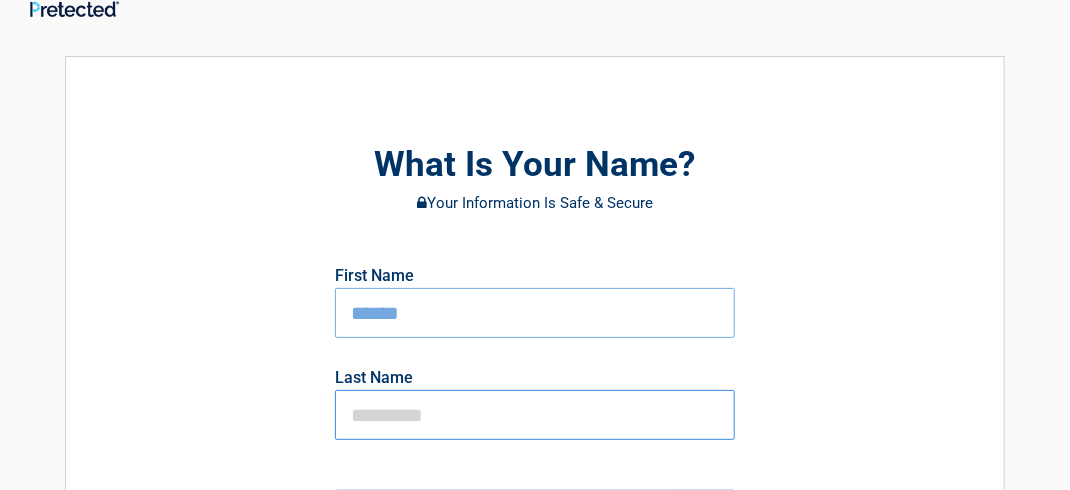 click at bounding box center (535, 415) 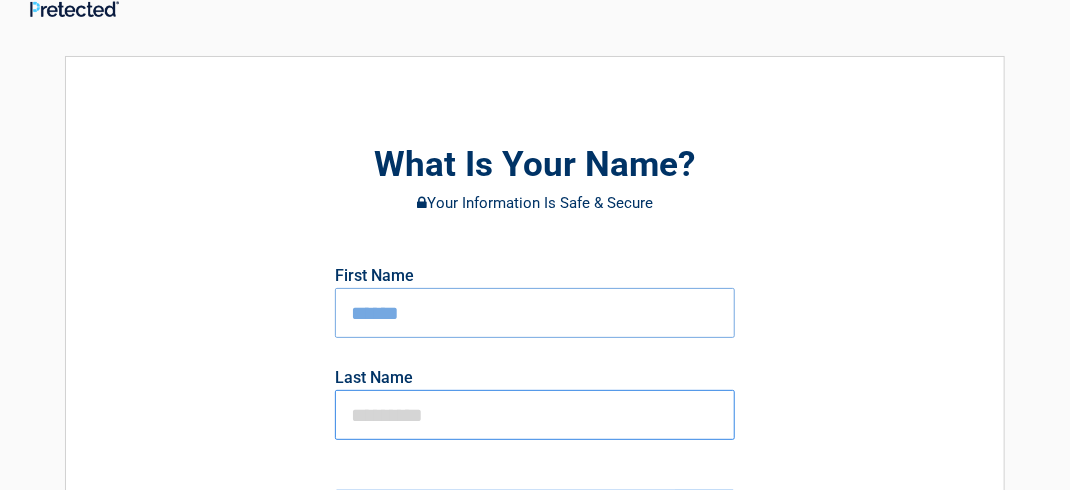 type on "****" 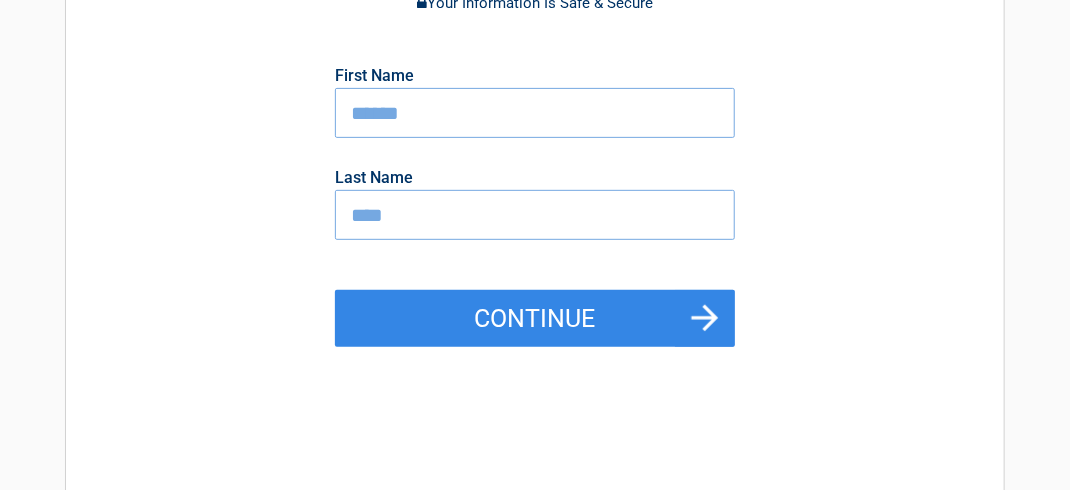scroll, scrollTop: 248, scrollLeft: 0, axis: vertical 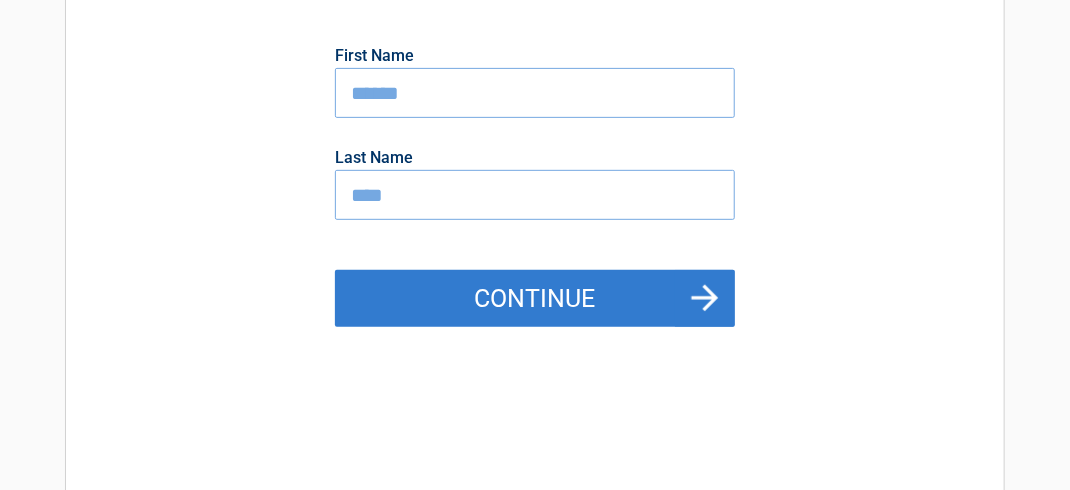 click on "Continue" at bounding box center (535, 299) 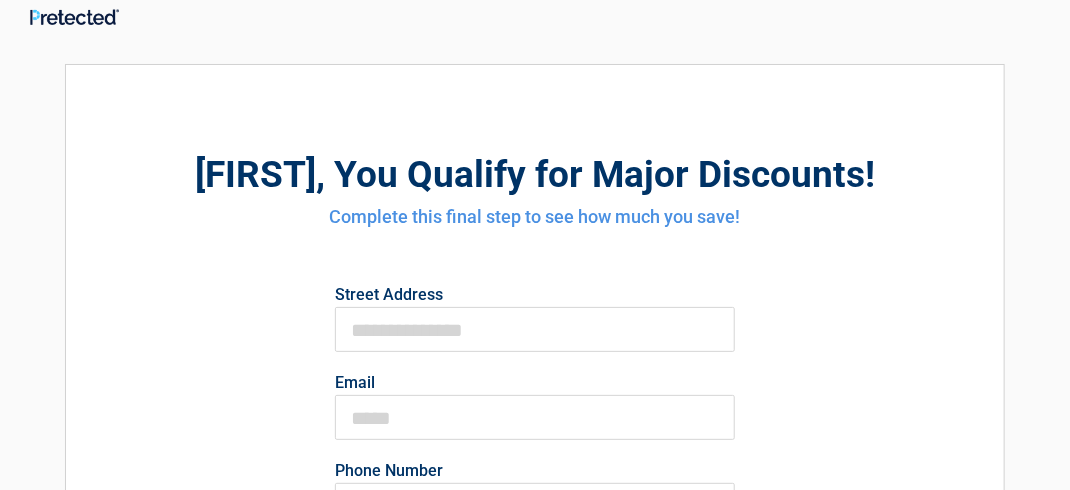 scroll, scrollTop: 0, scrollLeft: 0, axis: both 